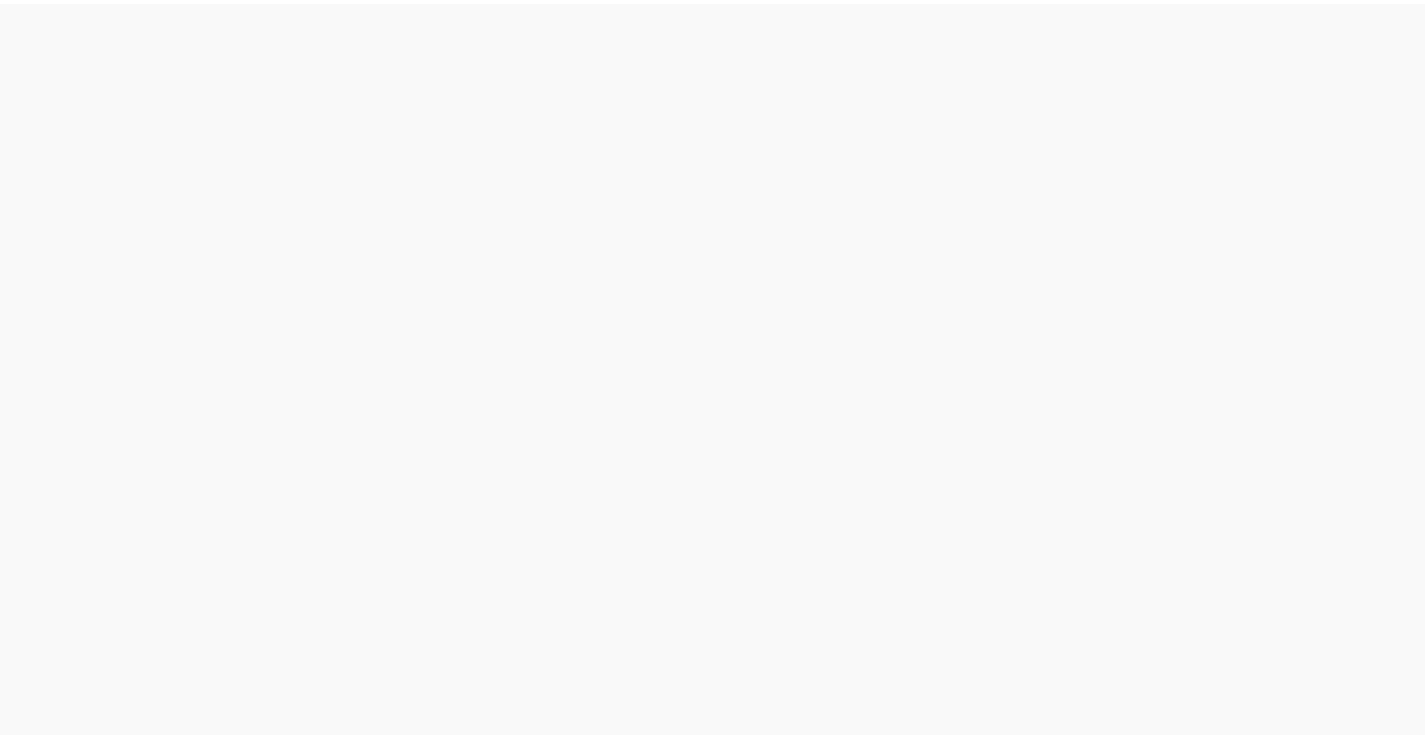 scroll, scrollTop: 0, scrollLeft: 0, axis: both 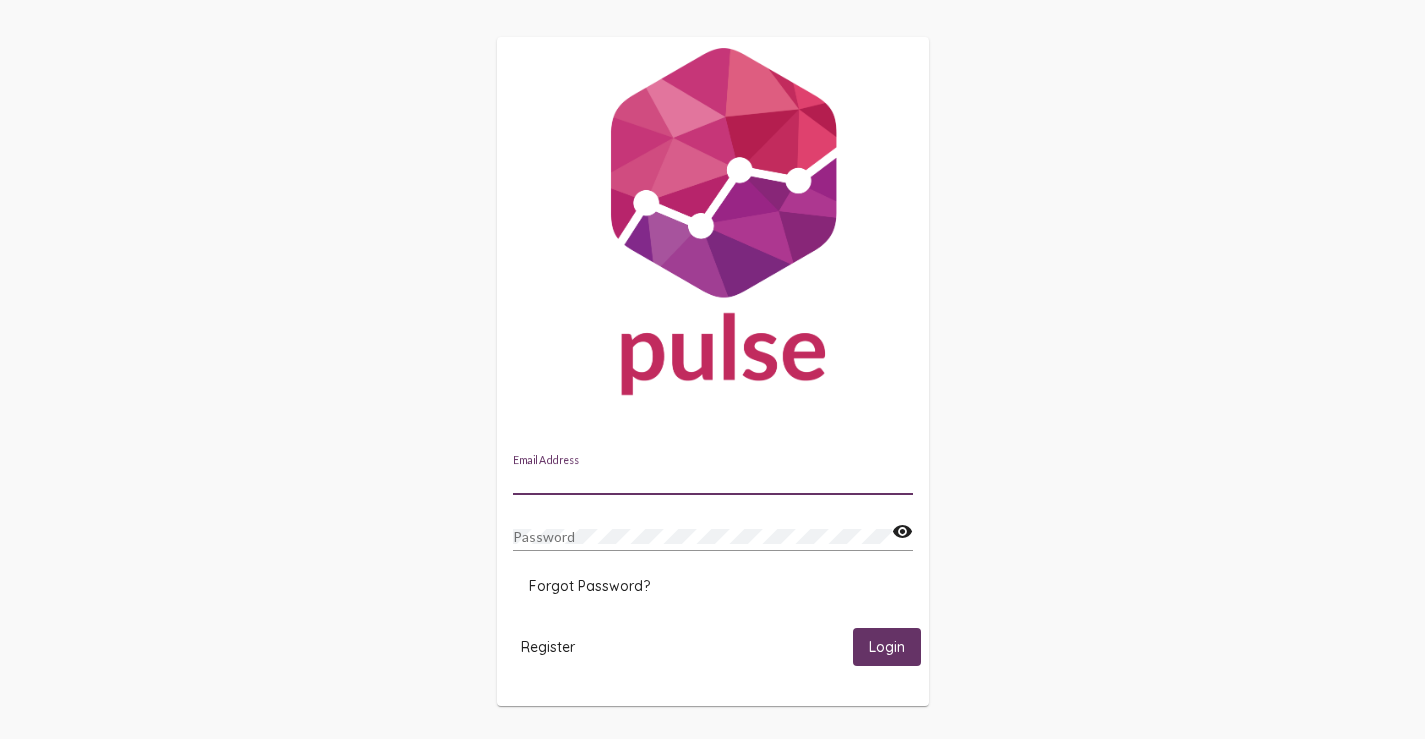 click on "Email Address" at bounding box center (713, 480) 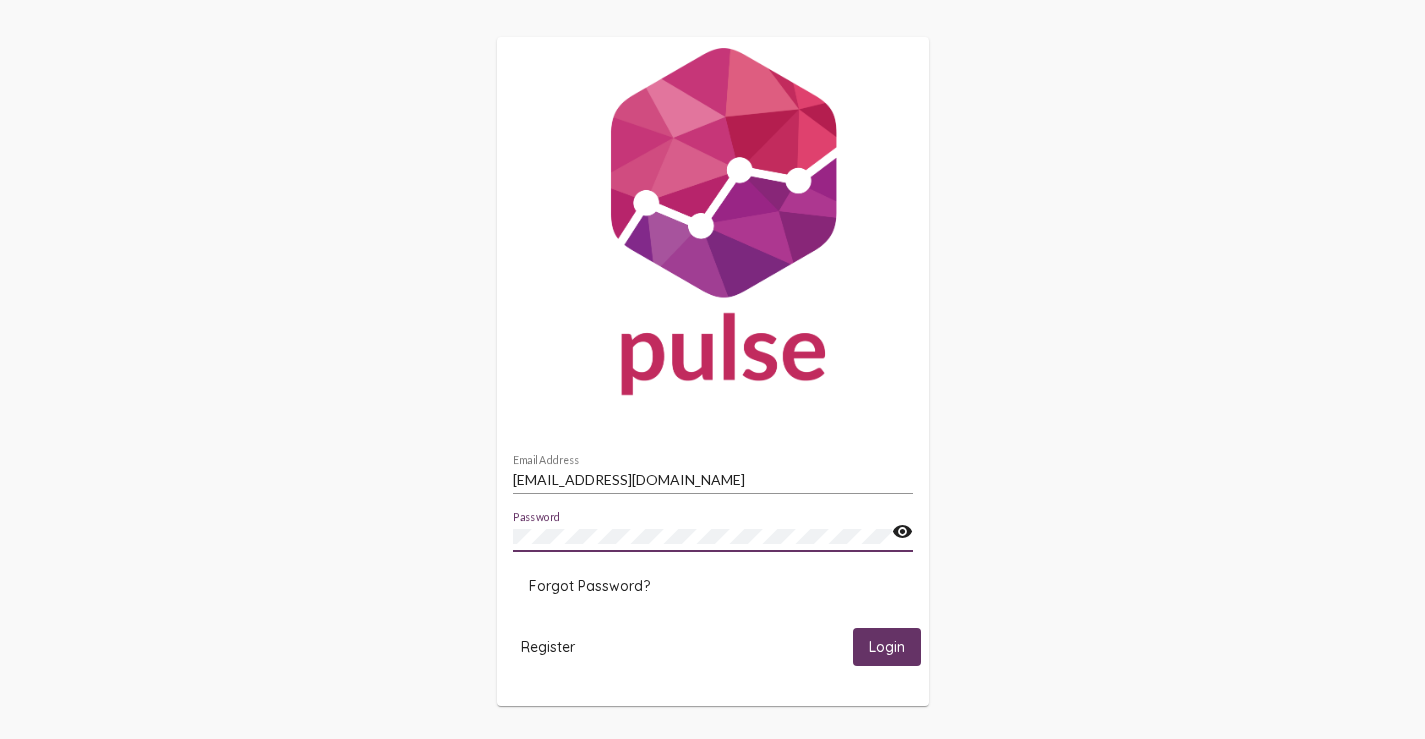 scroll, scrollTop: 3, scrollLeft: 0, axis: vertical 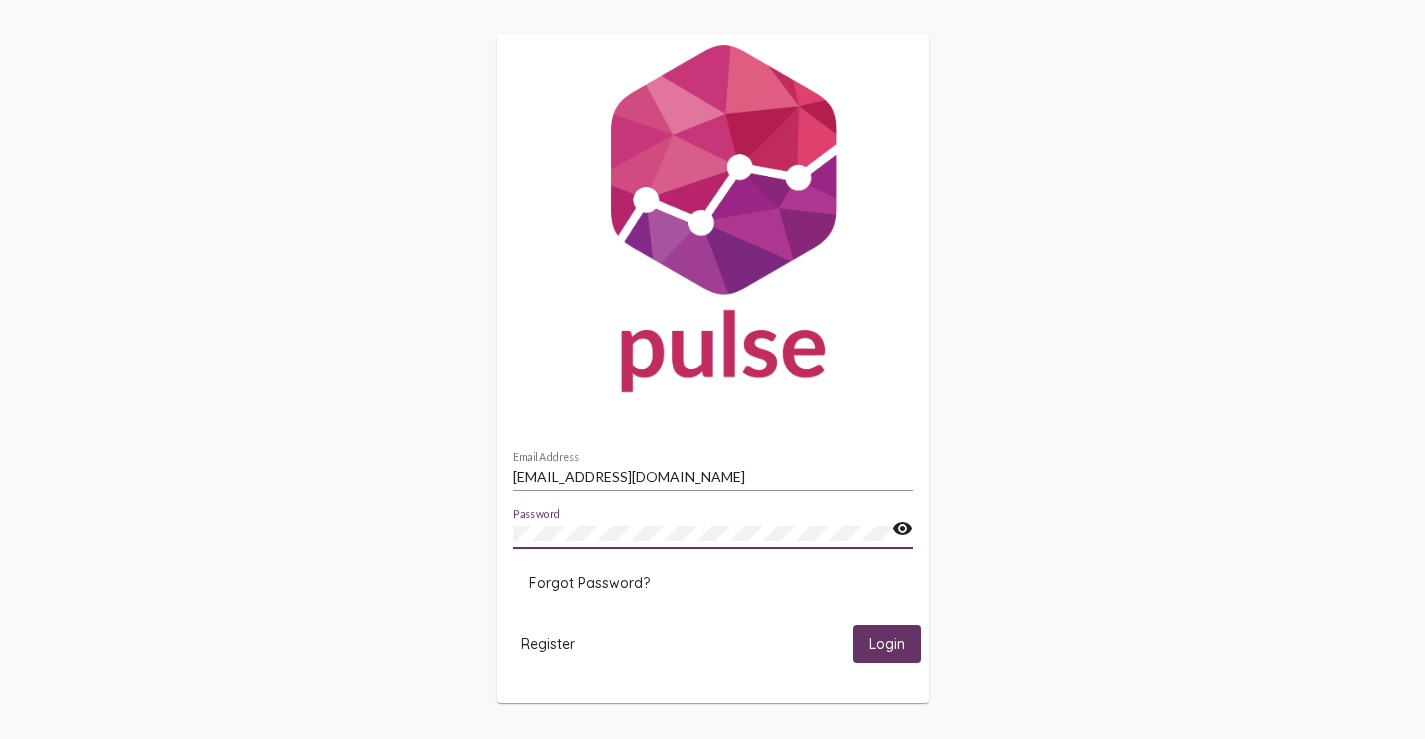 click on "Login" 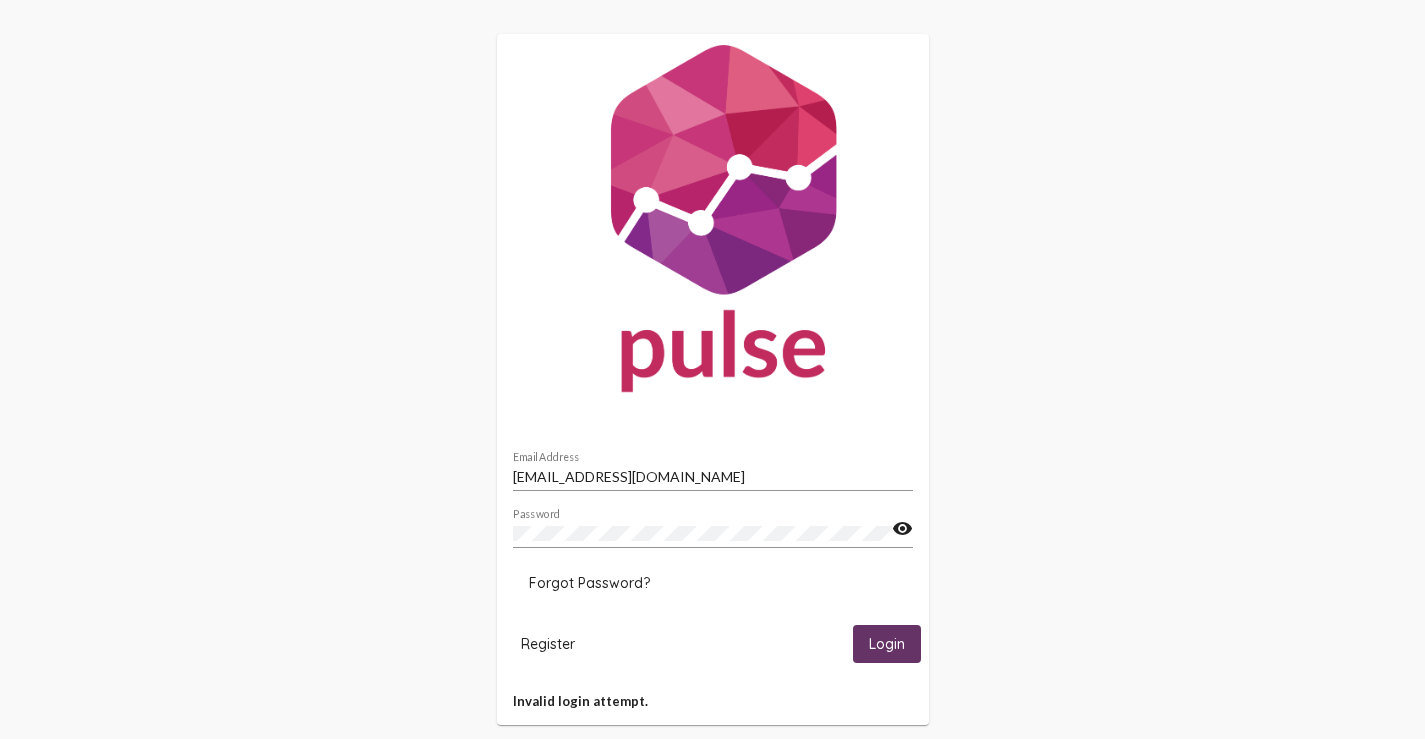 click on "jmiller@opendoormission.org Email Address Password visibility Forgot Password? Register Login Invalid login attempt." 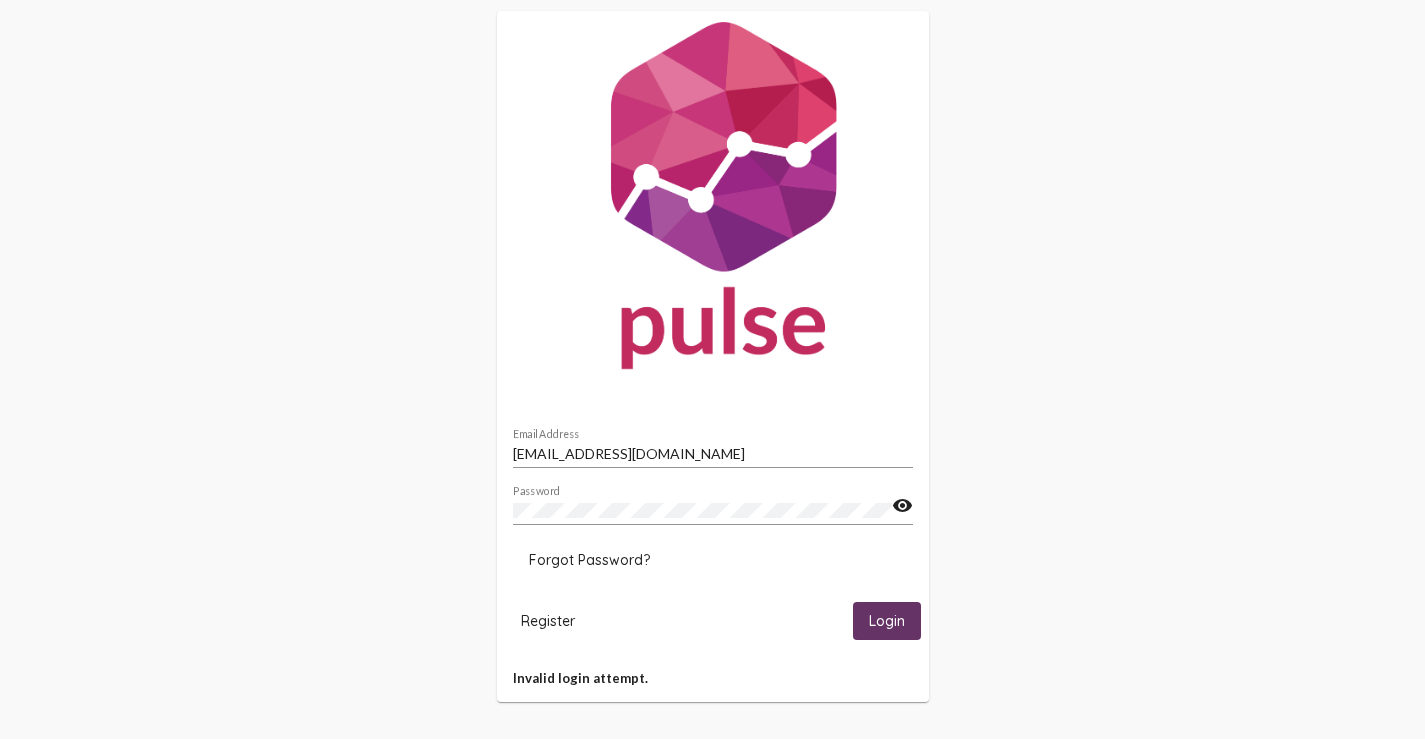 click on "Forgot Password?" 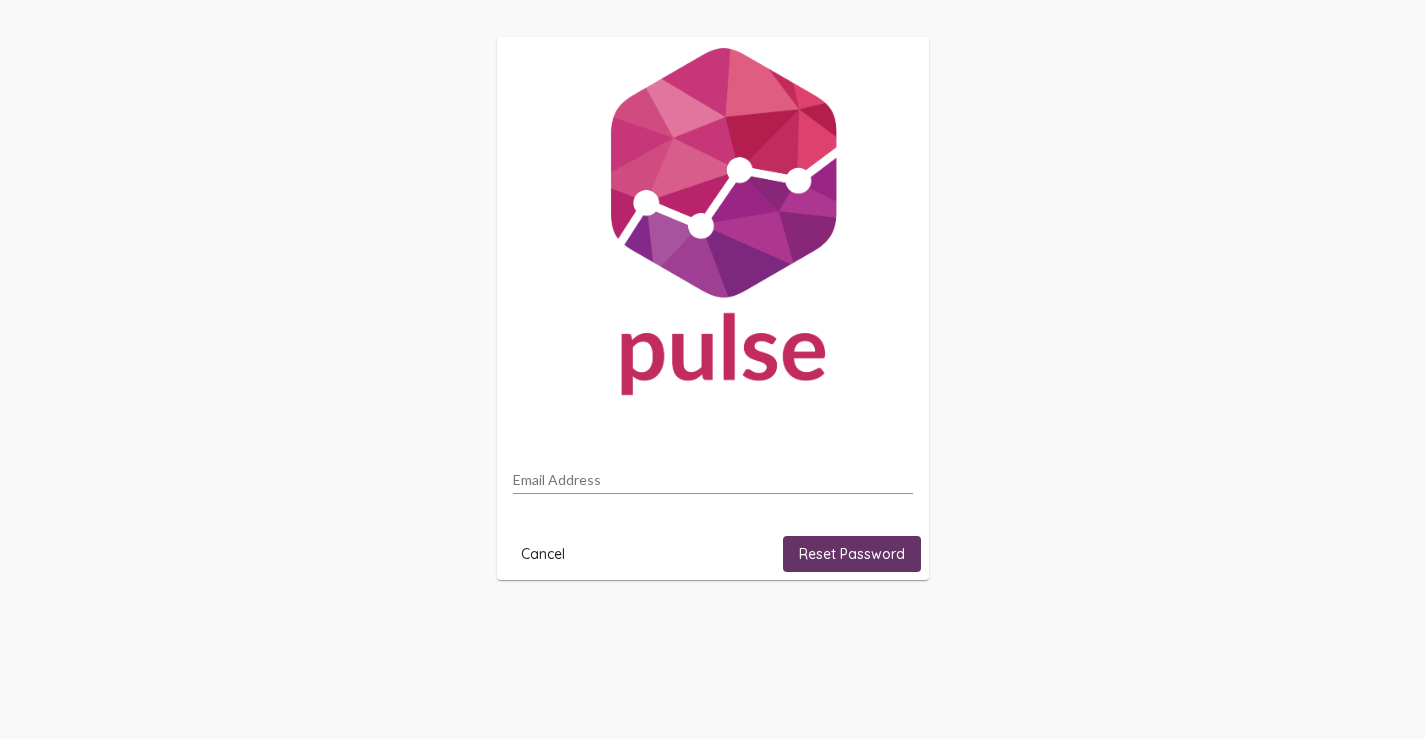 scroll, scrollTop: 0, scrollLeft: 0, axis: both 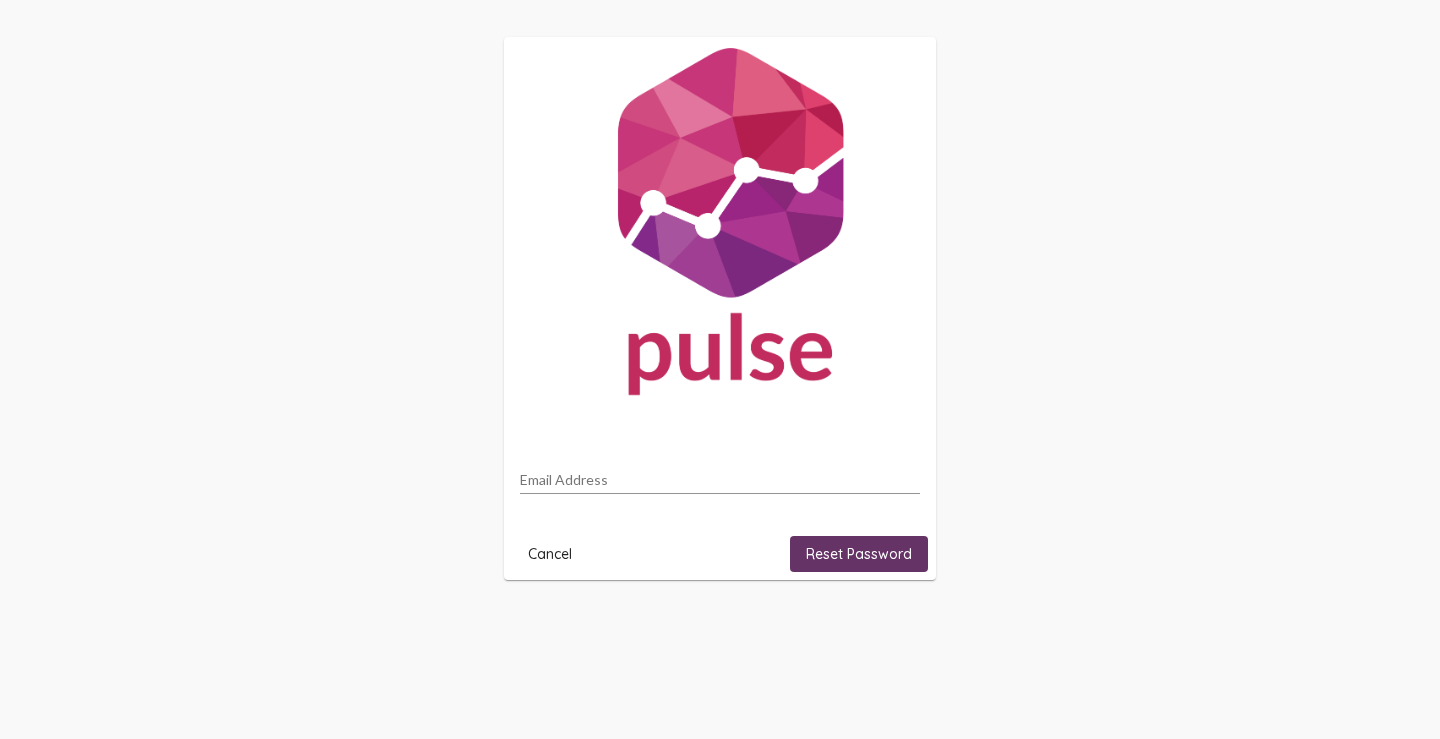 click on "Email Address" 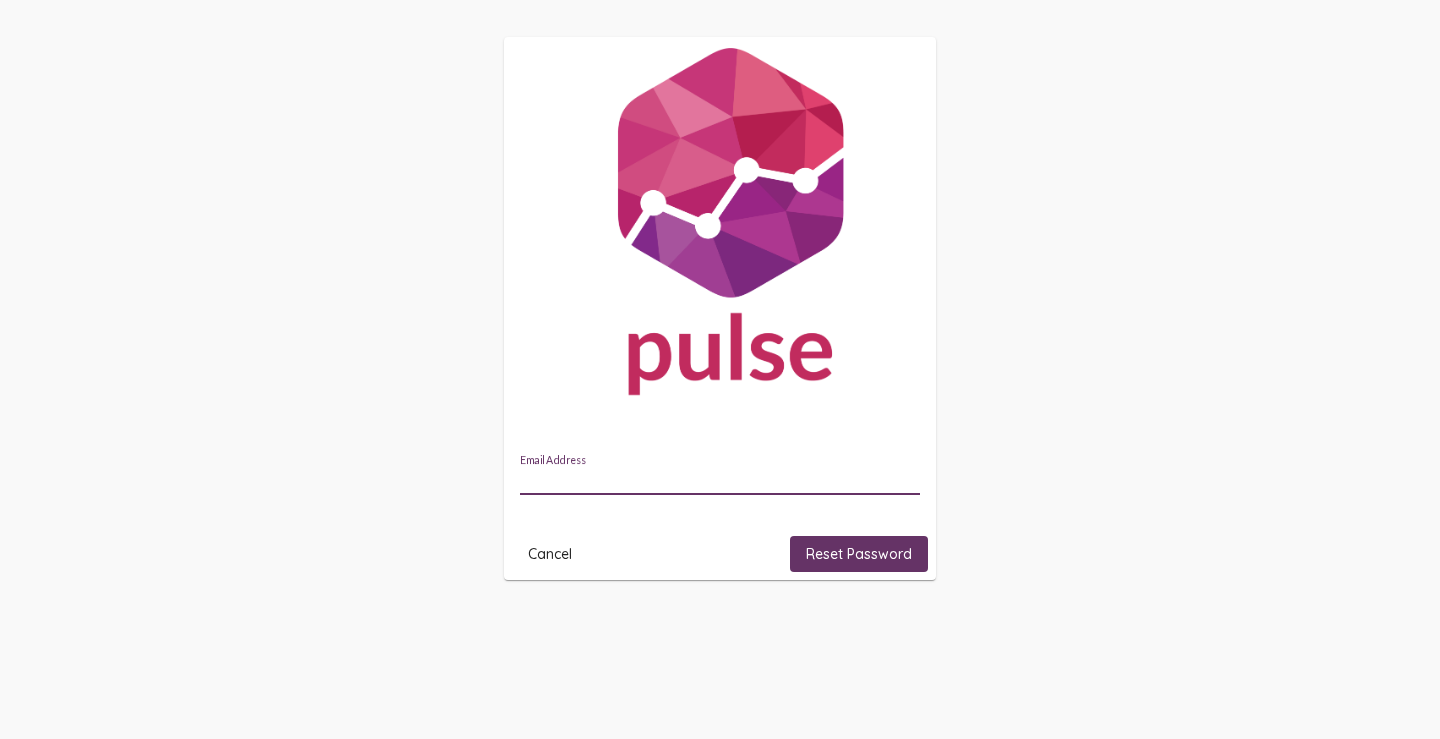 click on "Email Address" at bounding box center [720, 480] 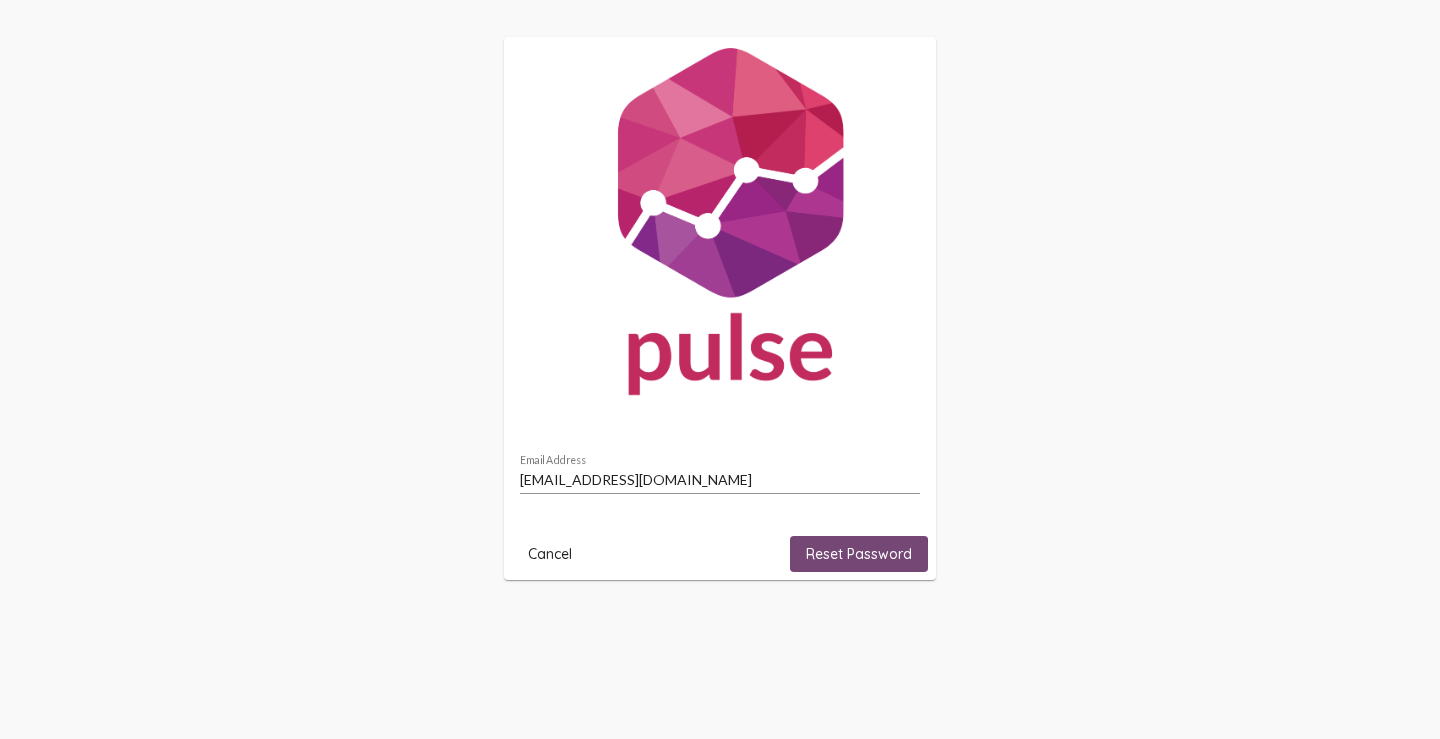 click on "Reset Password" 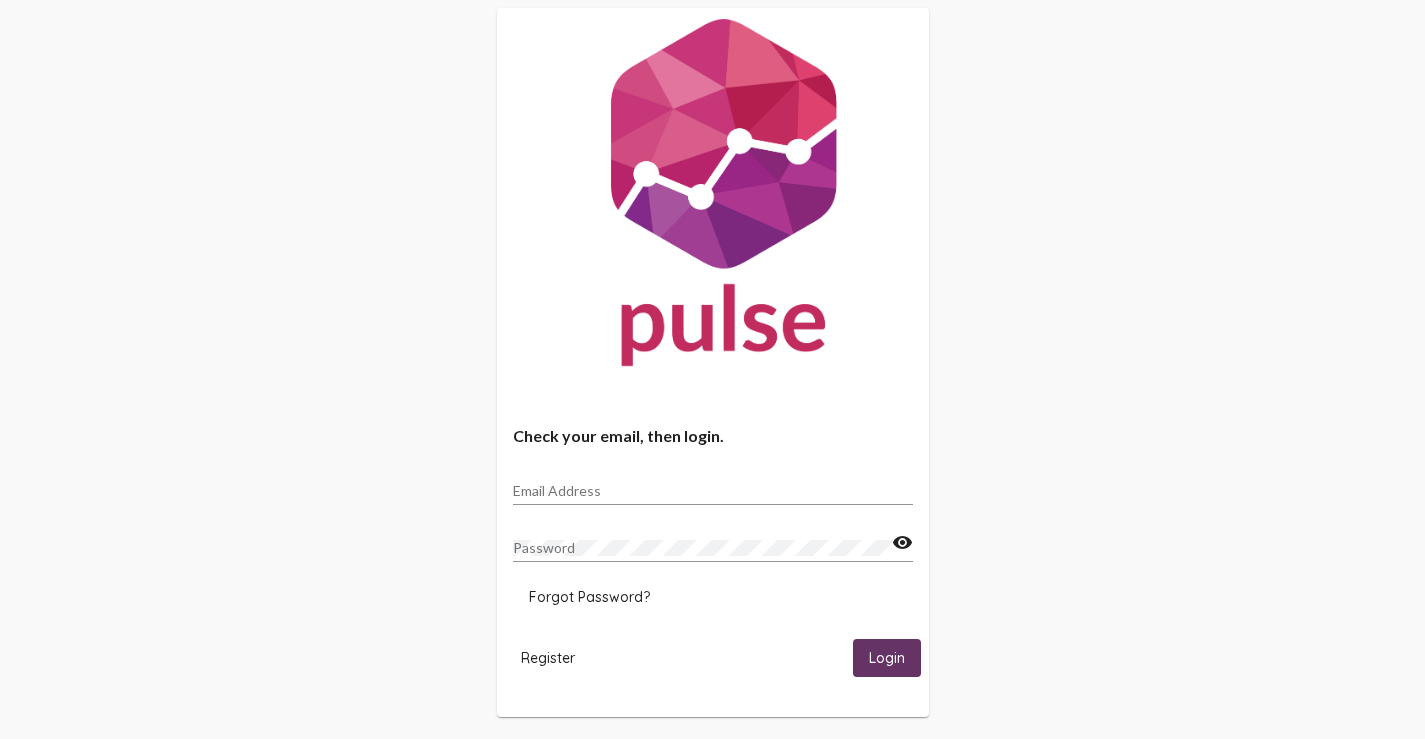 scroll, scrollTop: 44, scrollLeft: 0, axis: vertical 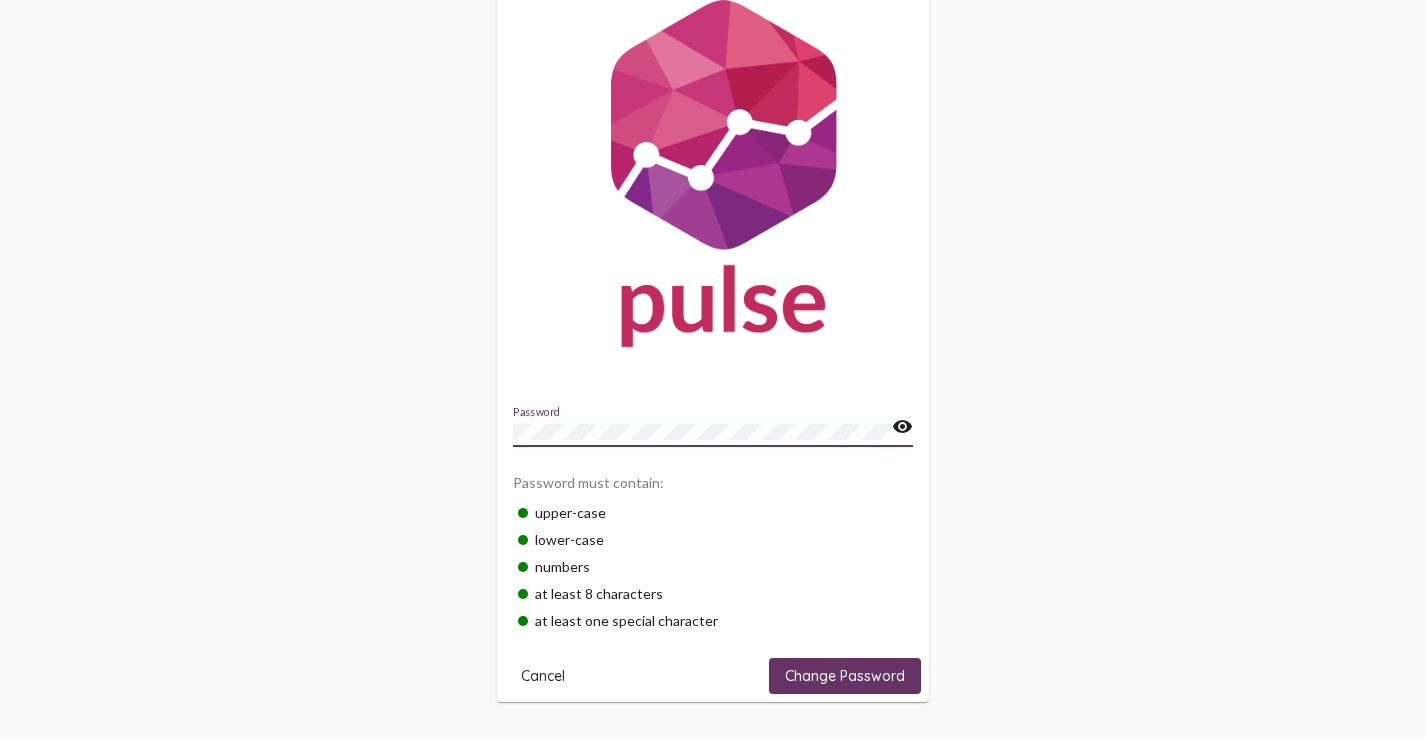 click on "Change Password" 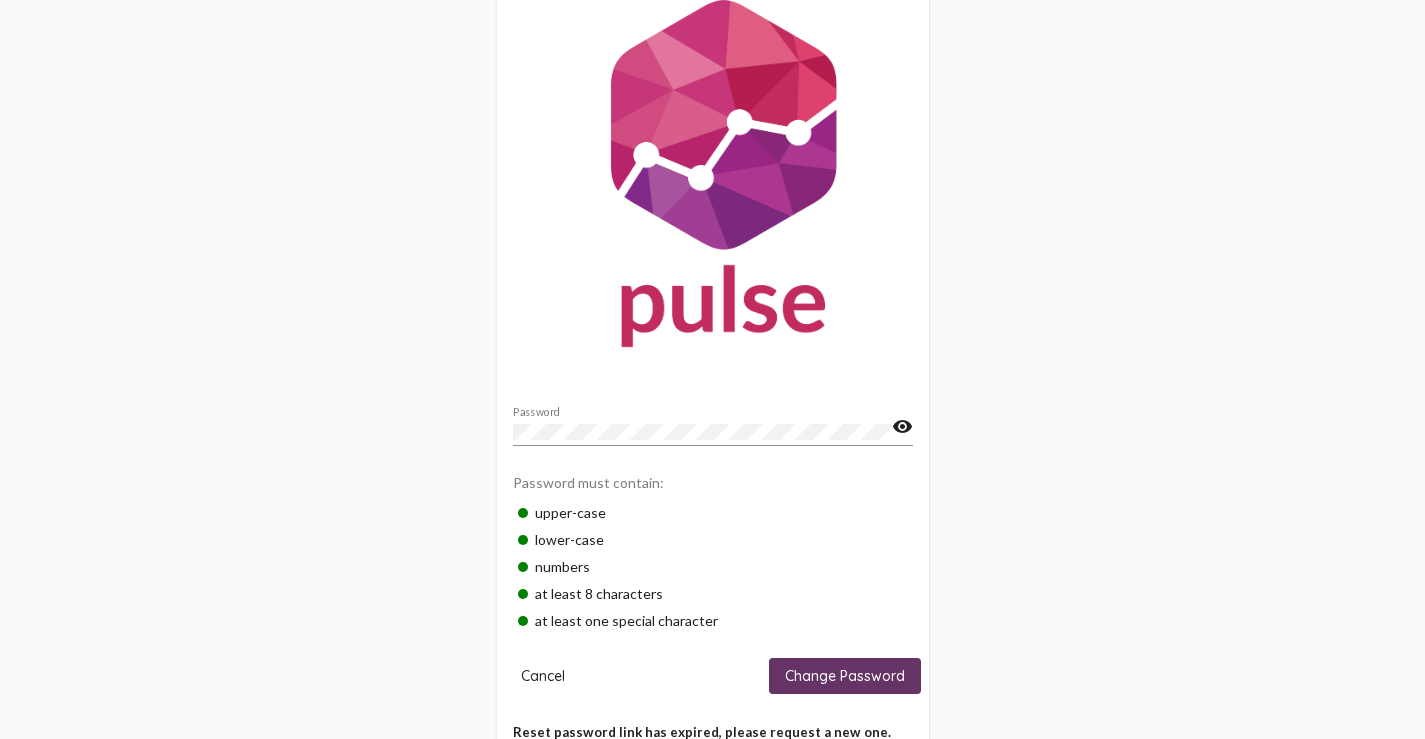 scroll, scrollTop: 102, scrollLeft: 0, axis: vertical 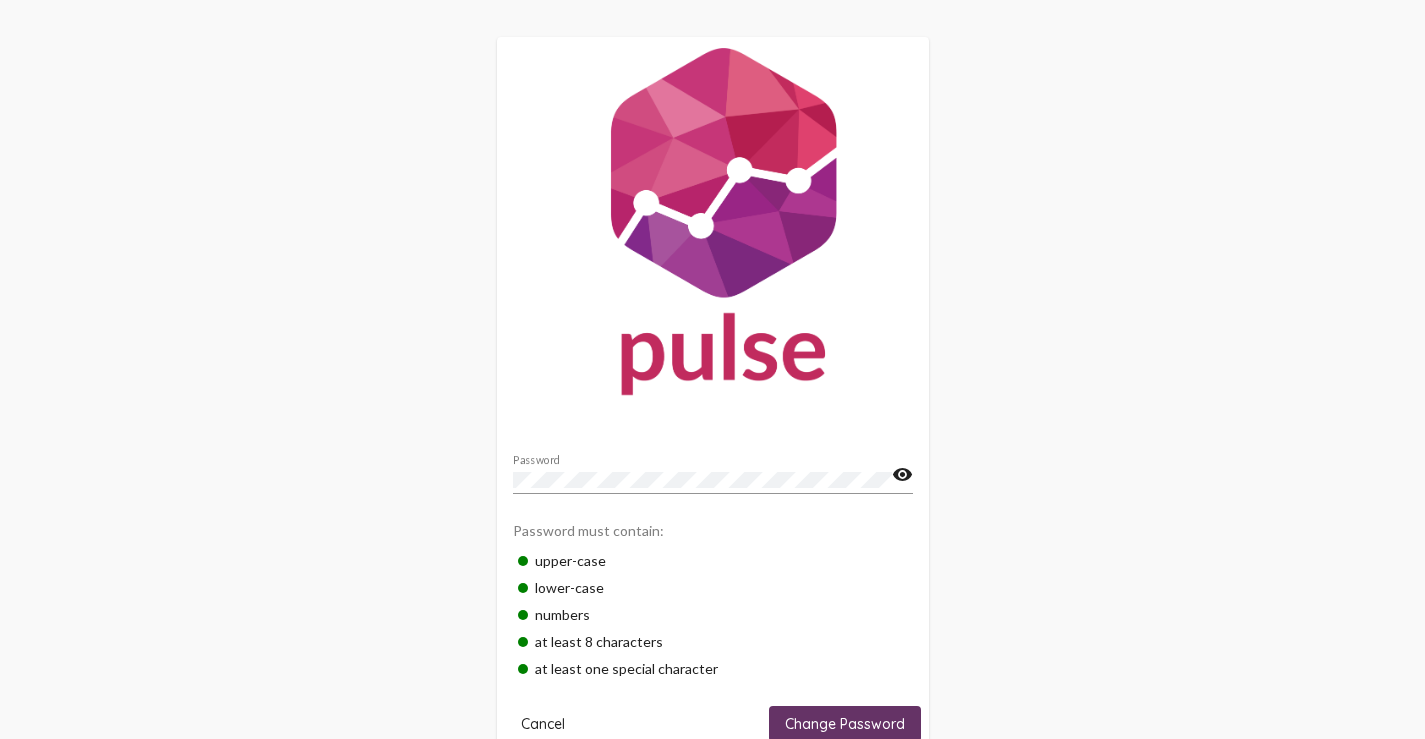 click on "visibility" 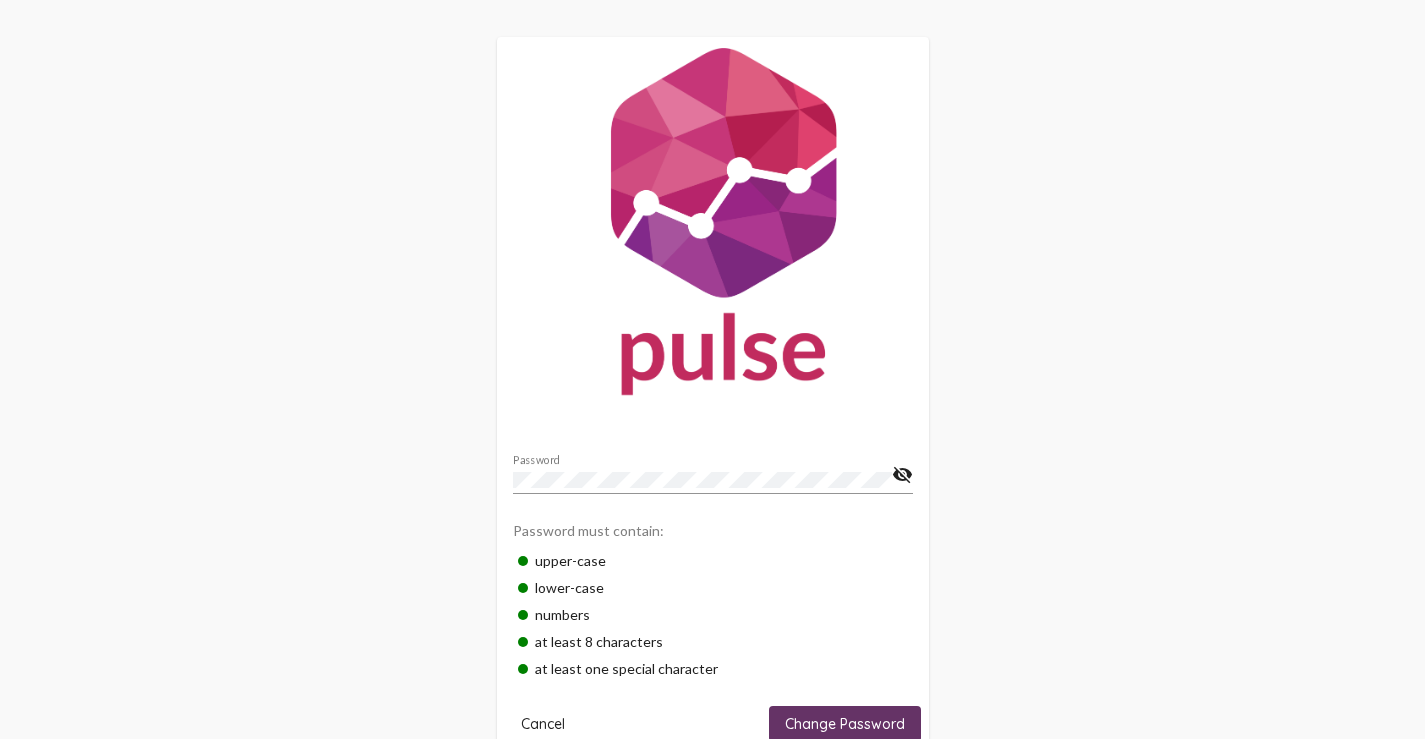 click on "Password visibility_off Password must contain:  upper-case lower-case  numbers  at least 8 characters  at least one special character  Cancel Change Password" 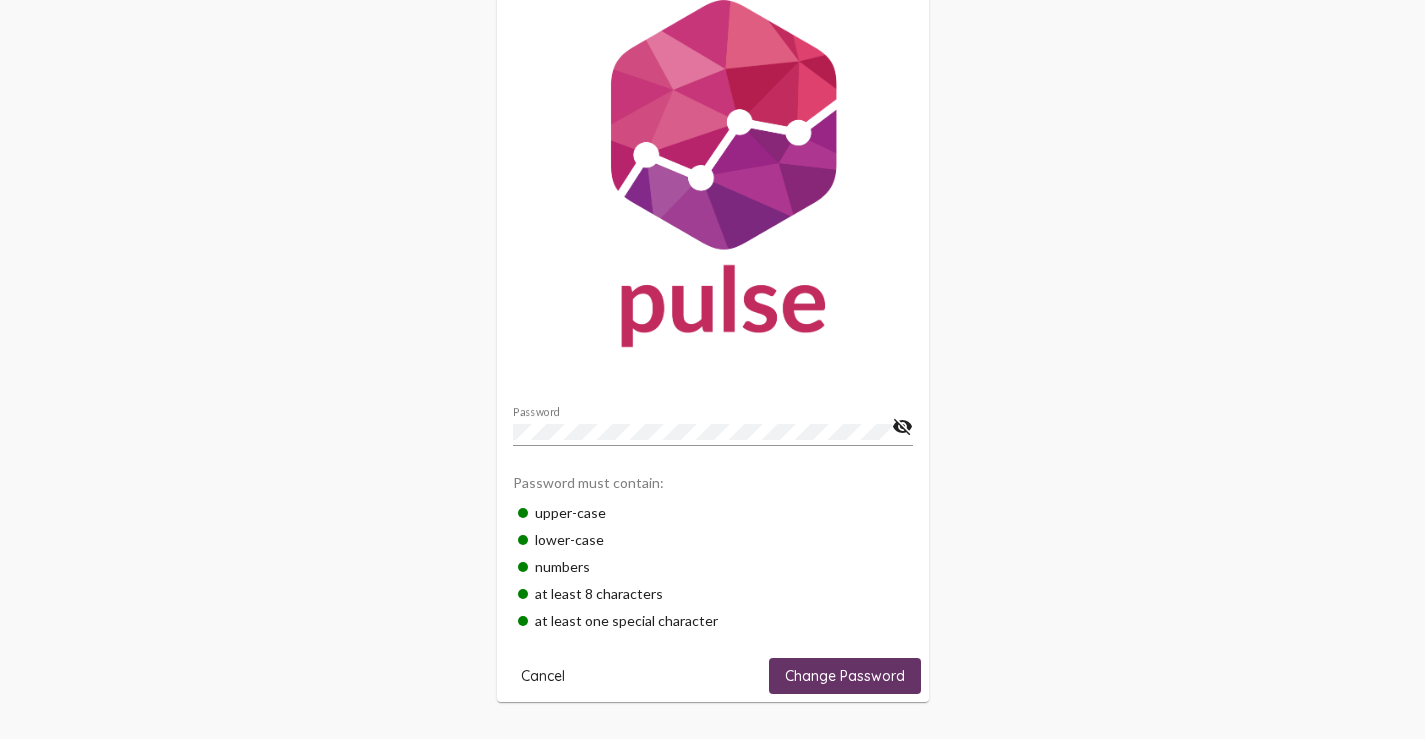 click on "Change Password" 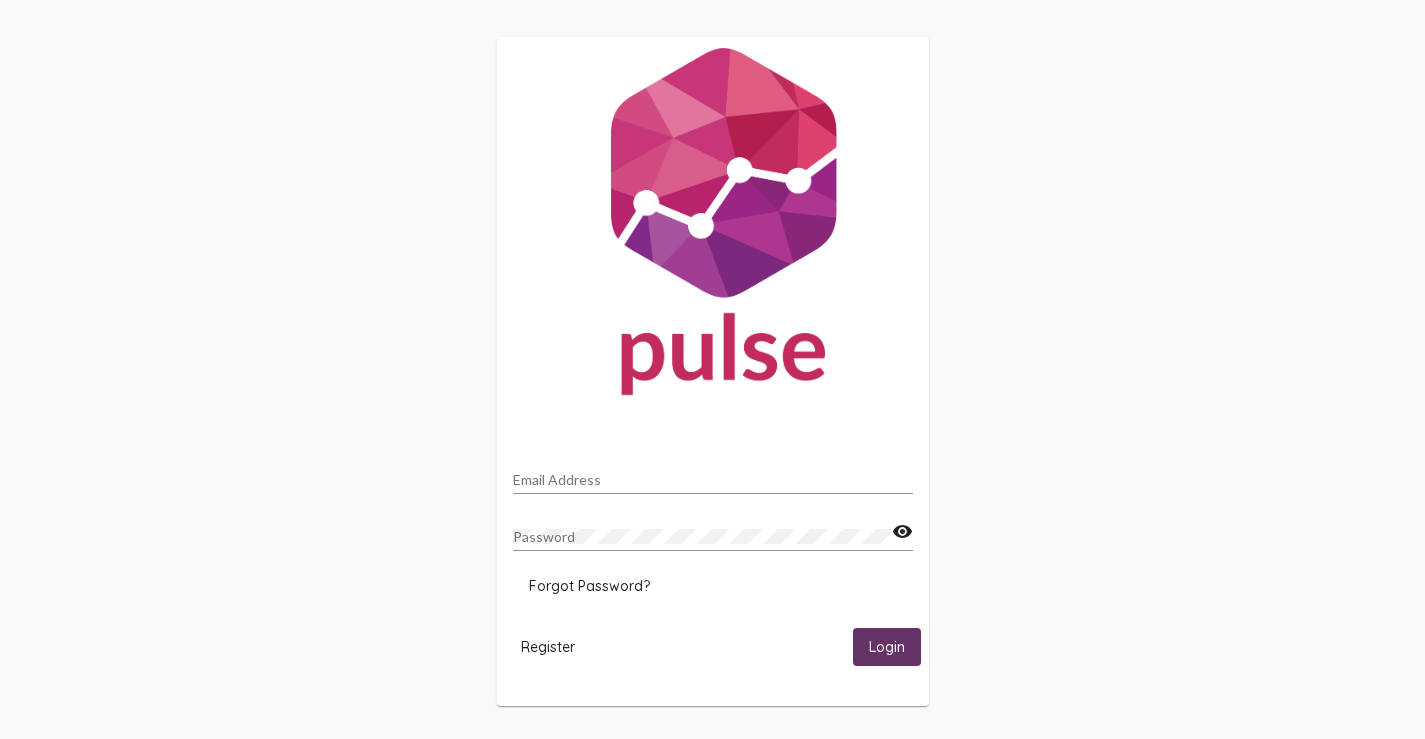 scroll, scrollTop: 3, scrollLeft: 0, axis: vertical 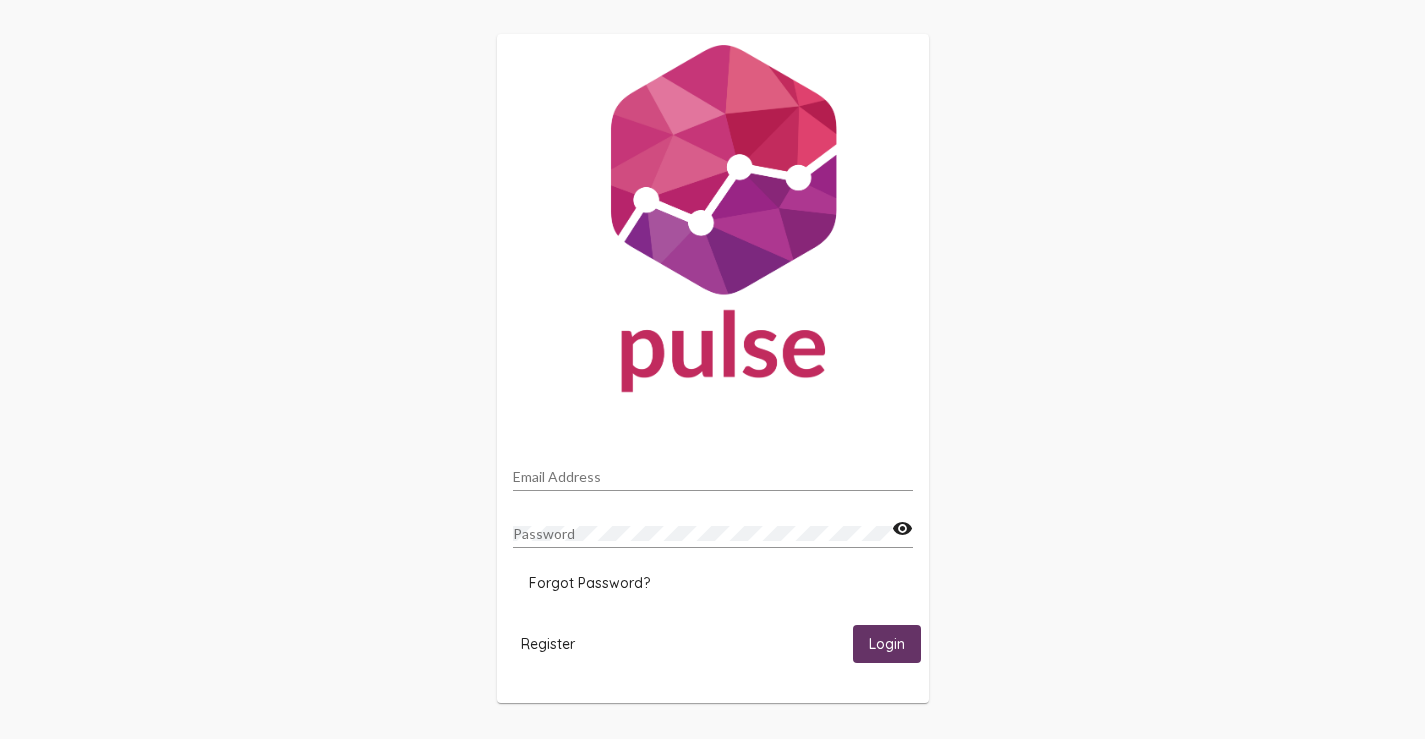 click on "Email Address" at bounding box center (713, 477) 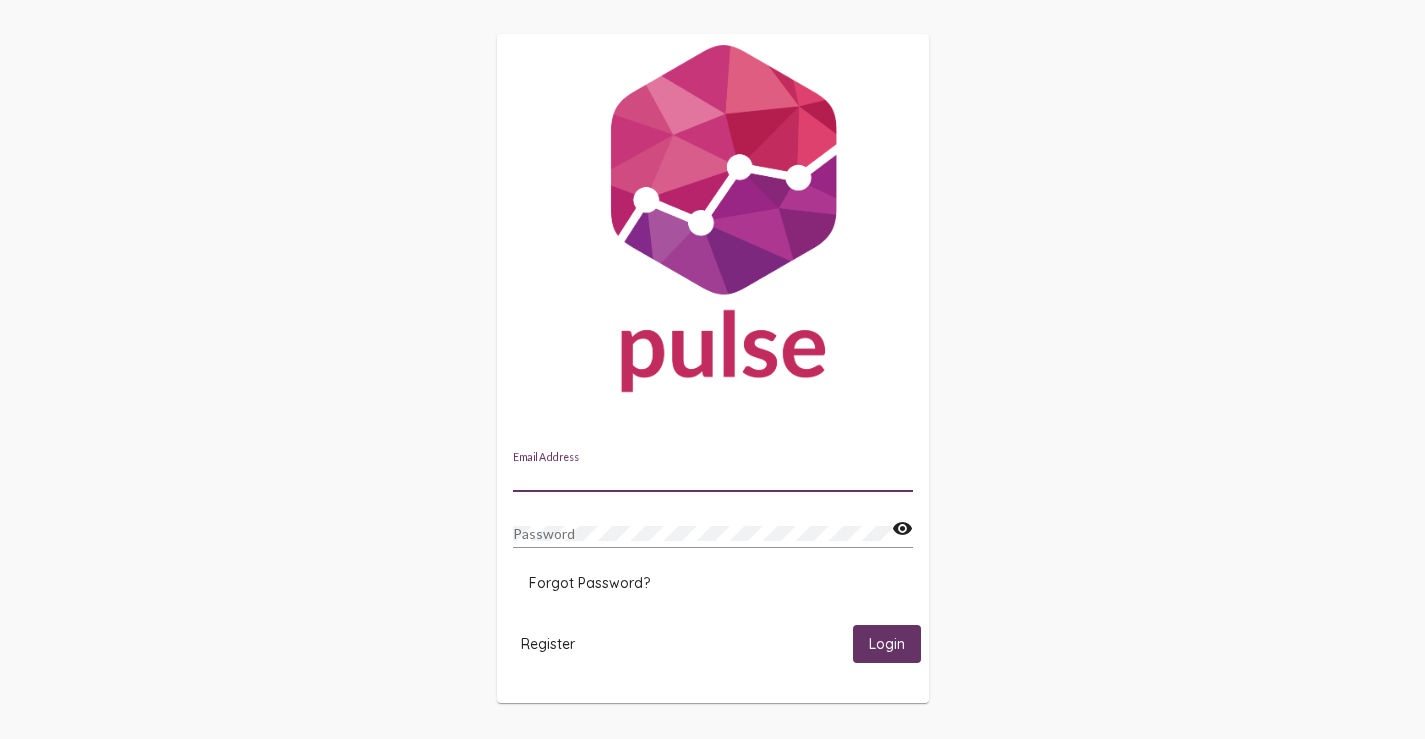 type on "[EMAIL_ADDRESS][DOMAIN_NAME]" 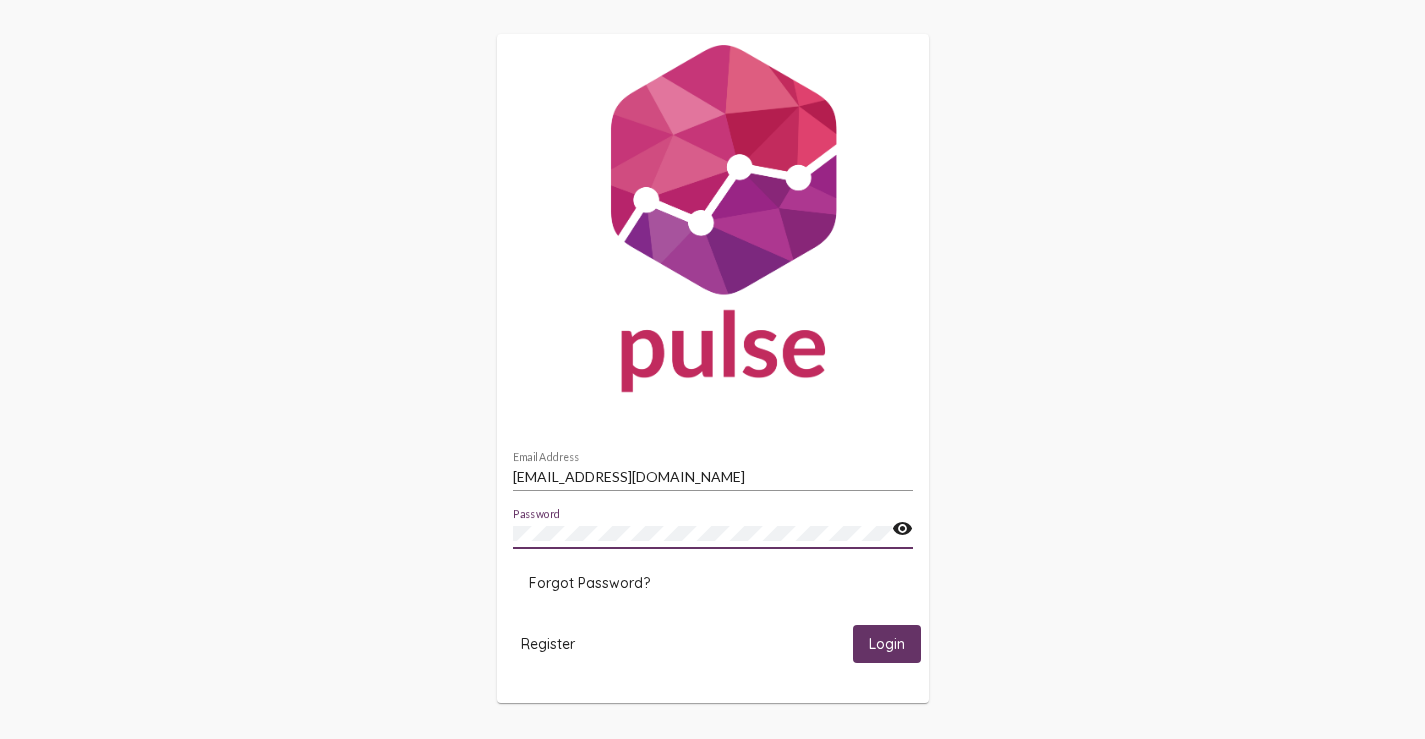 click on "Login" 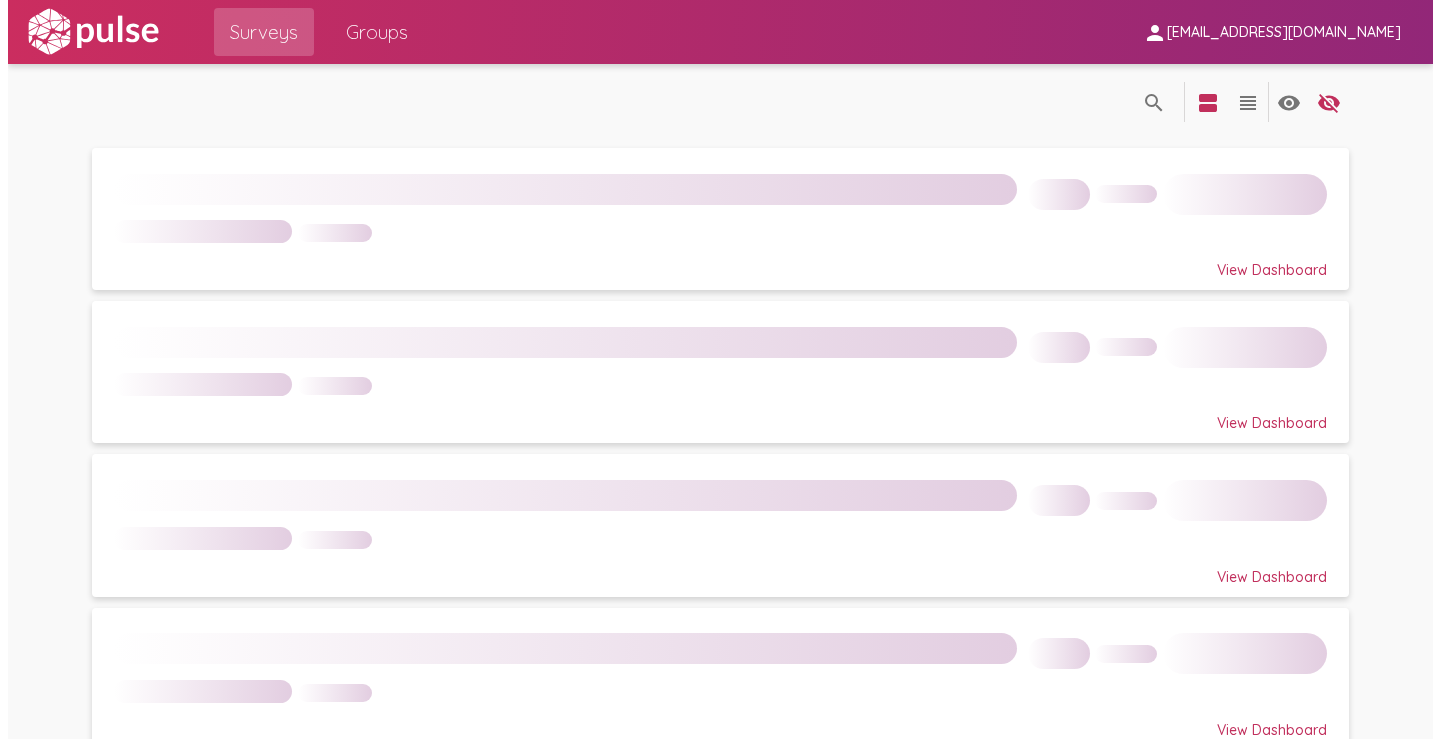 scroll, scrollTop: 0, scrollLeft: 0, axis: both 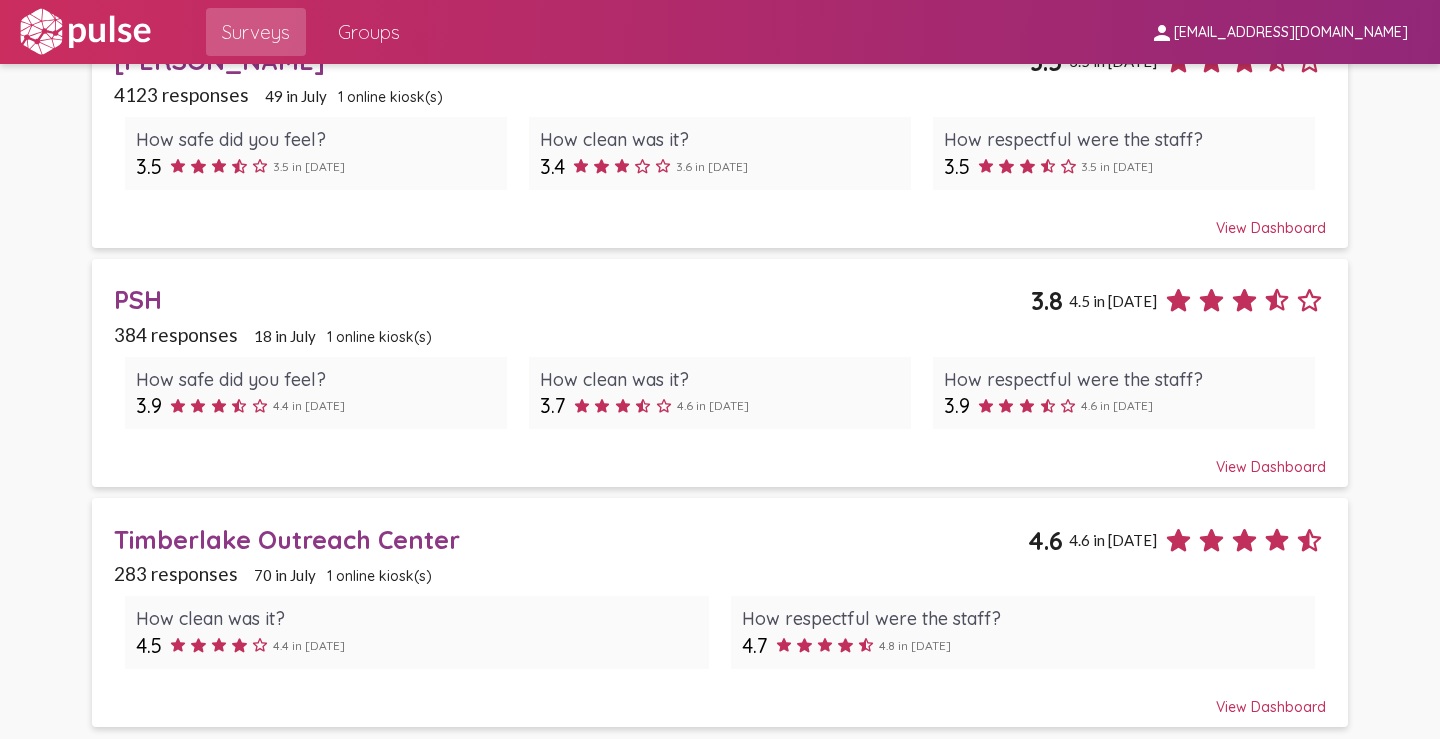 click on "PSH" 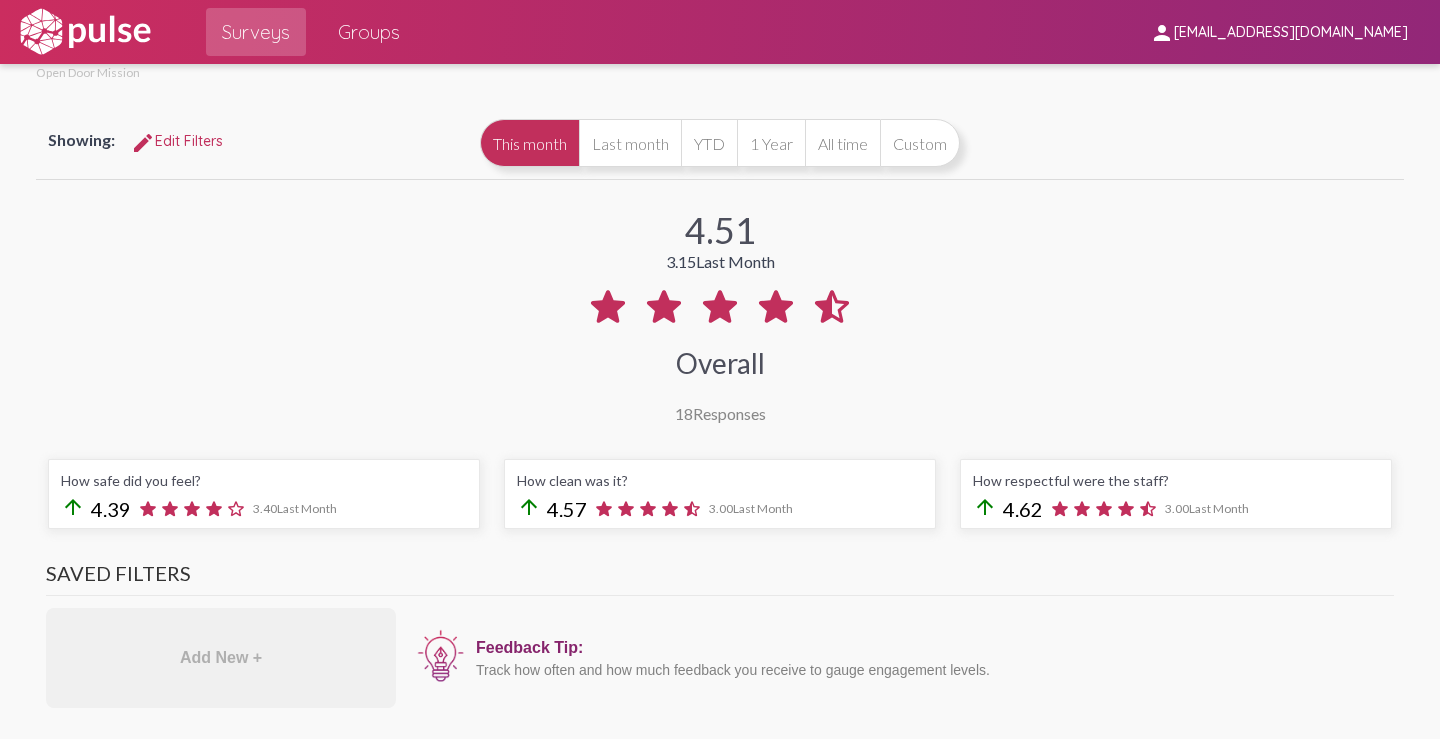 scroll, scrollTop: 0, scrollLeft: 0, axis: both 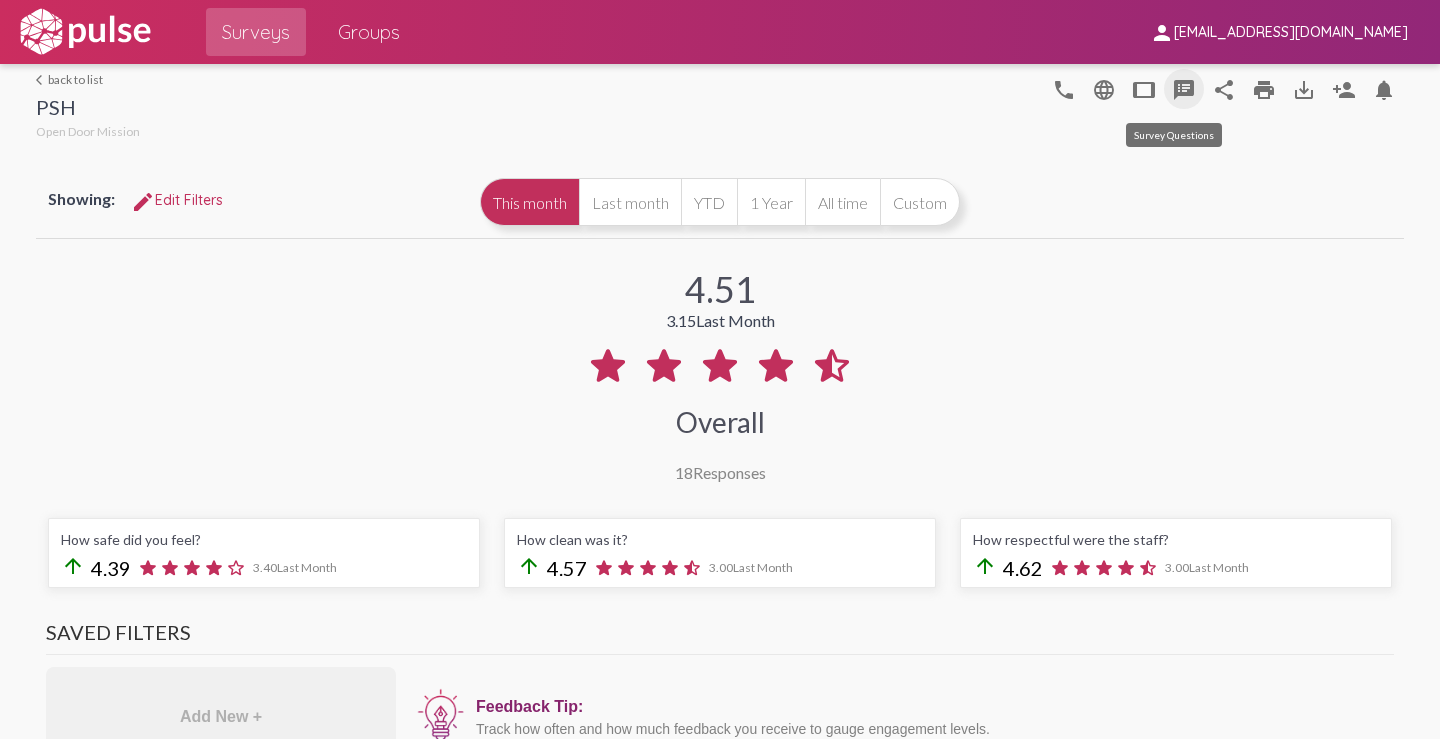 click on "speaker_notes" 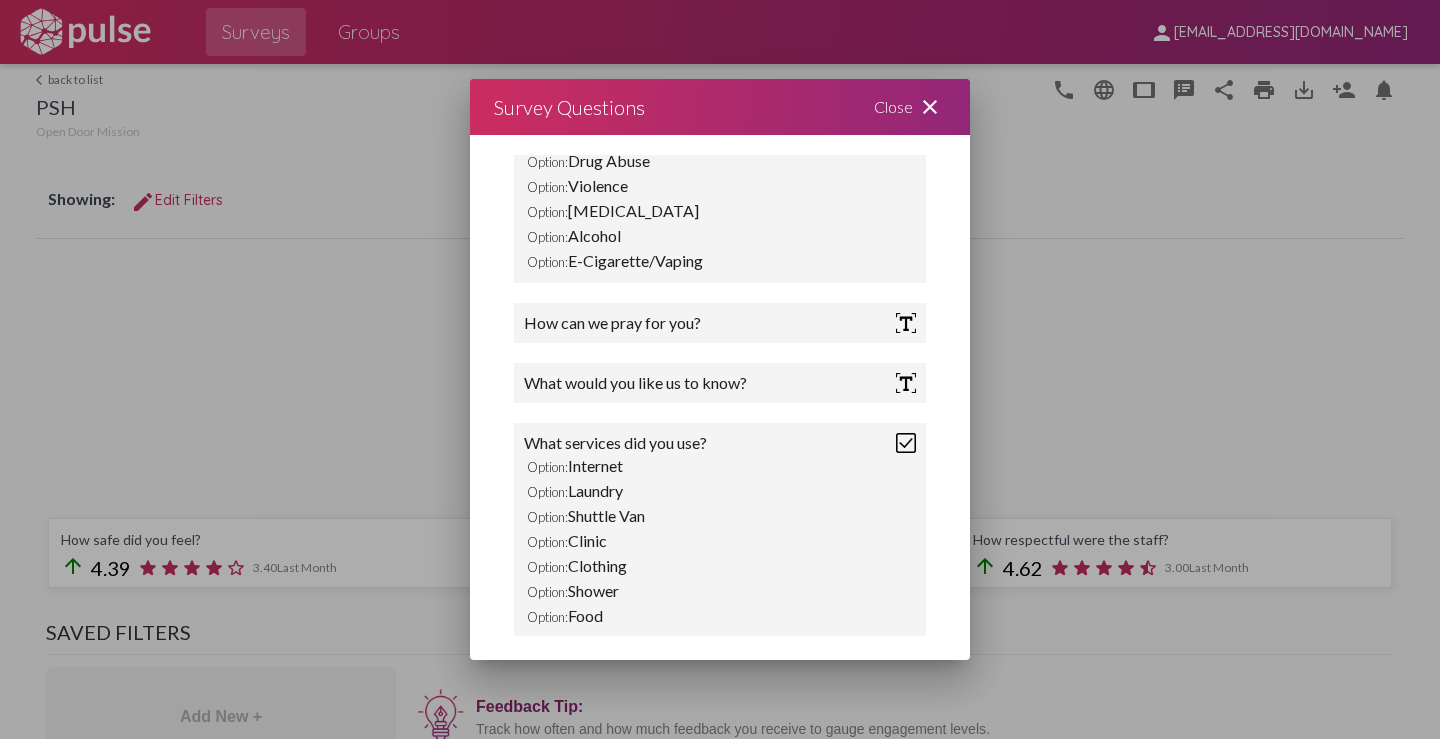 scroll, scrollTop: 729, scrollLeft: 0, axis: vertical 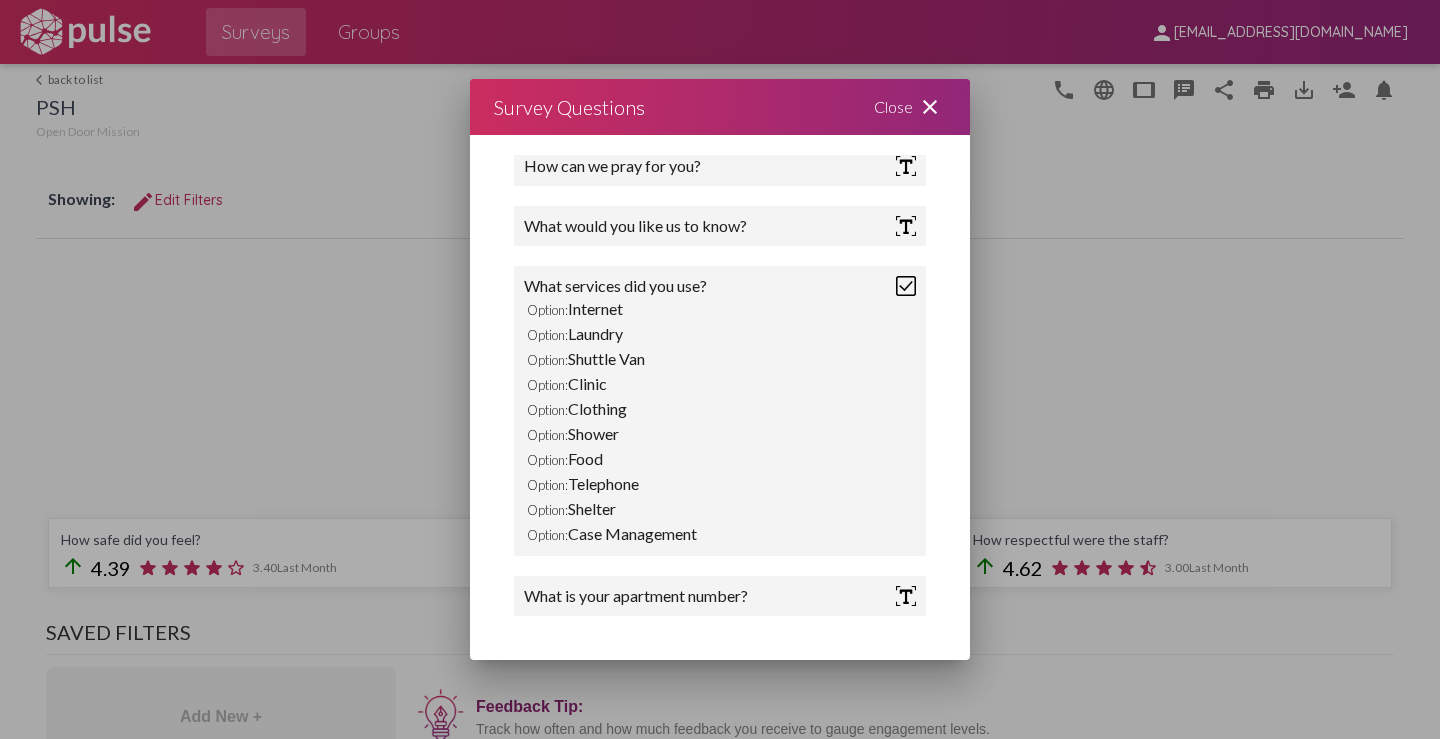 click at bounding box center [906, 596] 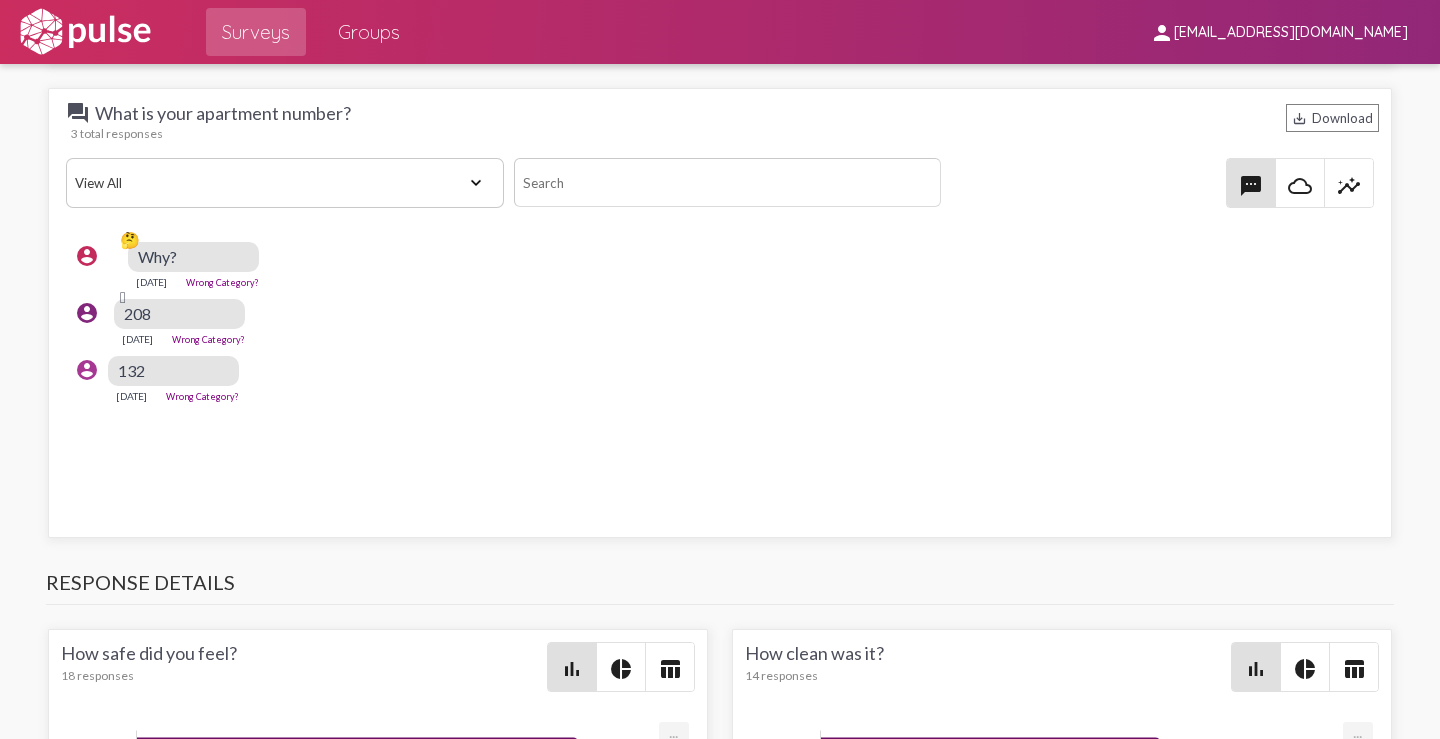 scroll, scrollTop: 3157, scrollLeft: 0, axis: vertical 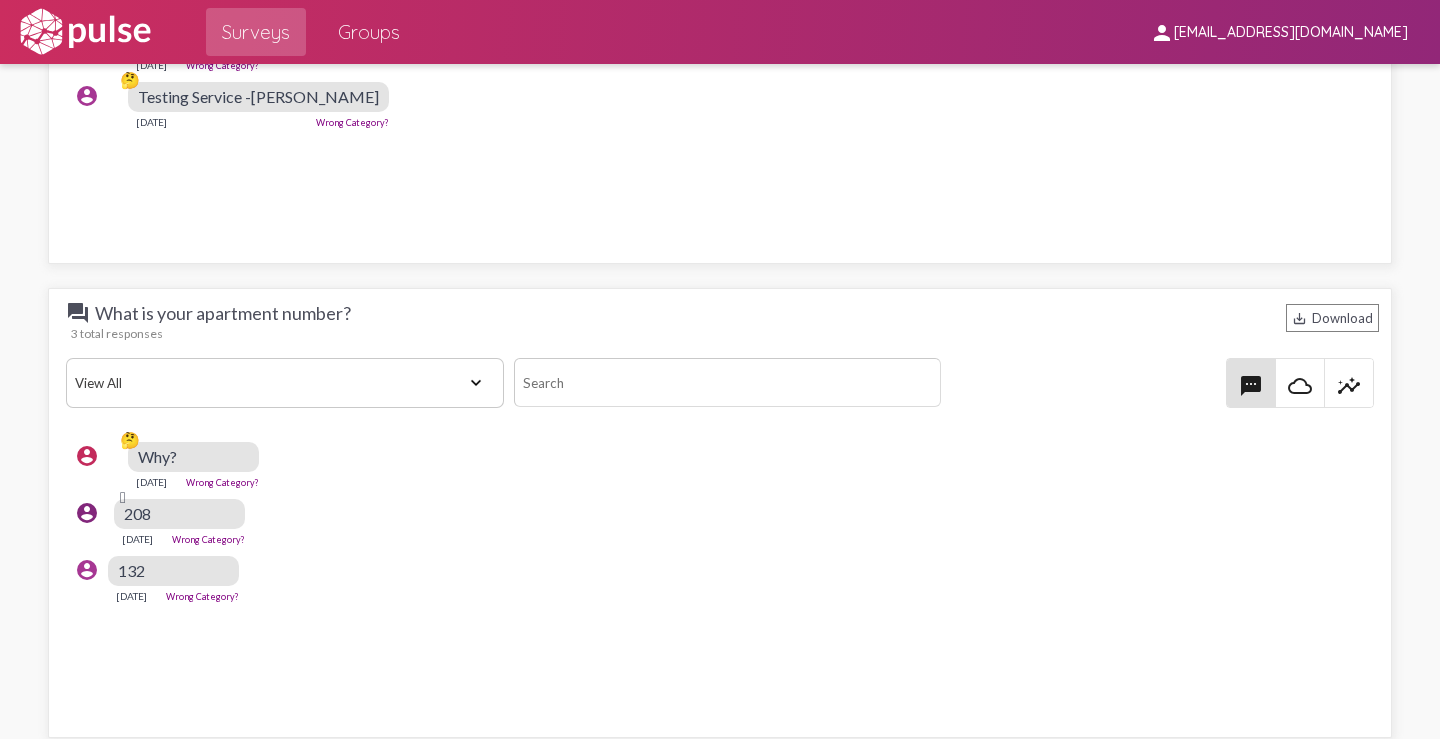 click on "textsms" at bounding box center (1251, 386) 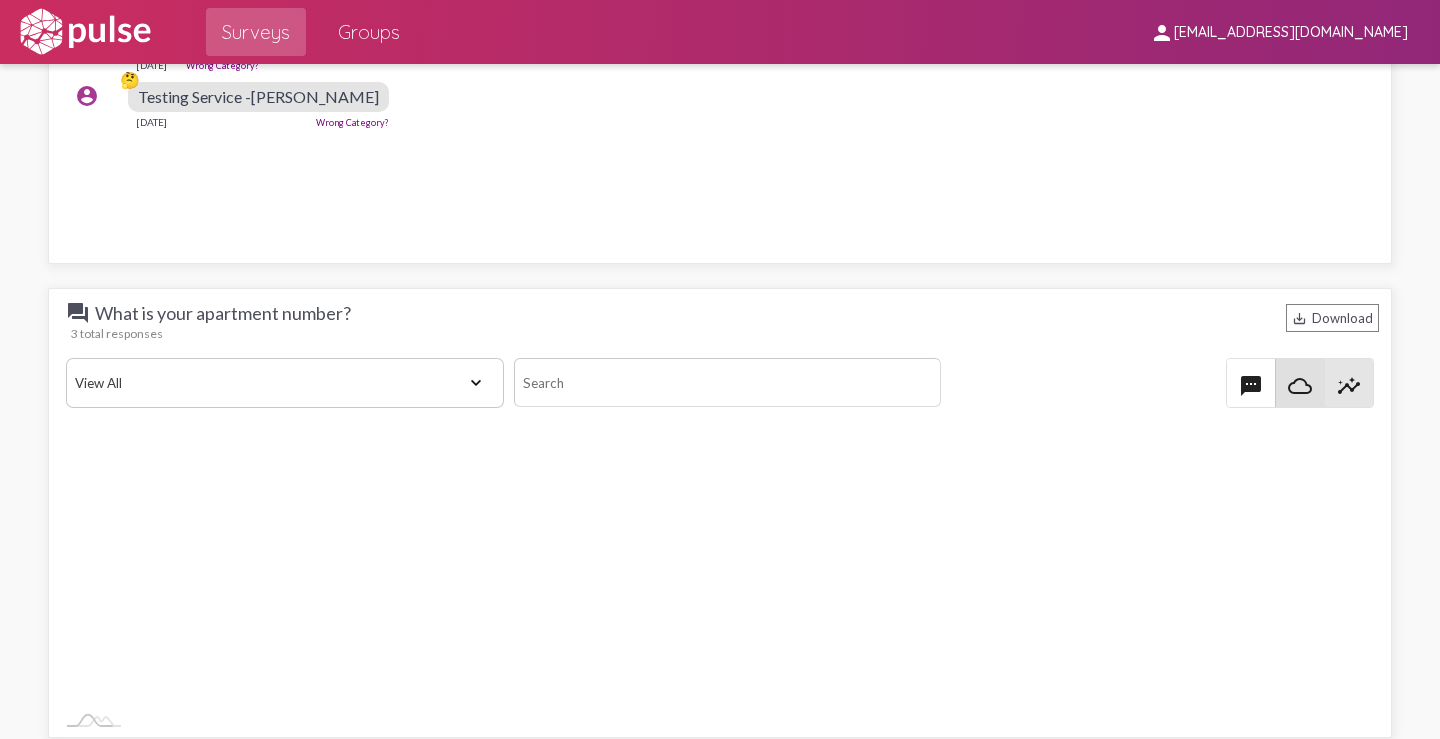 click on "insights" at bounding box center [1349, 386] 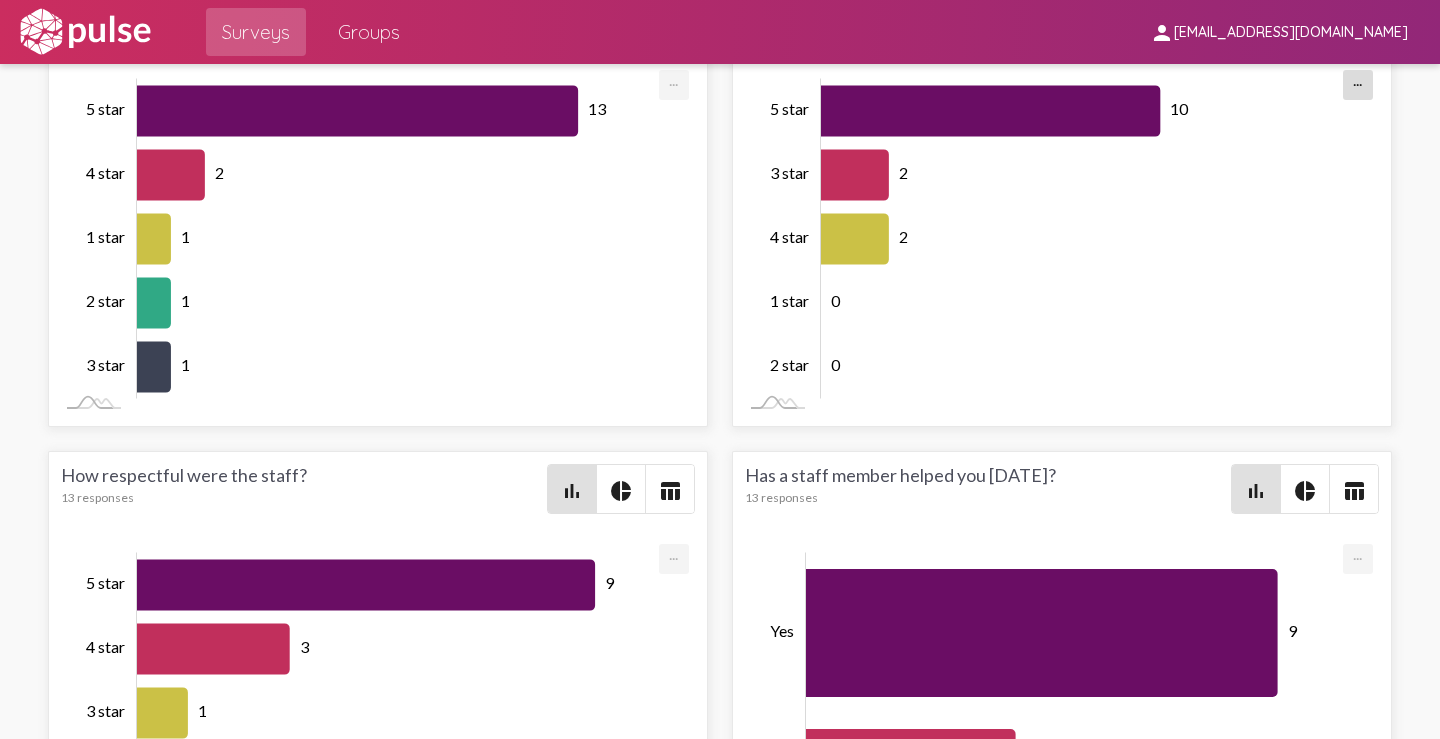 scroll, scrollTop: 3757, scrollLeft: 0, axis: vertical 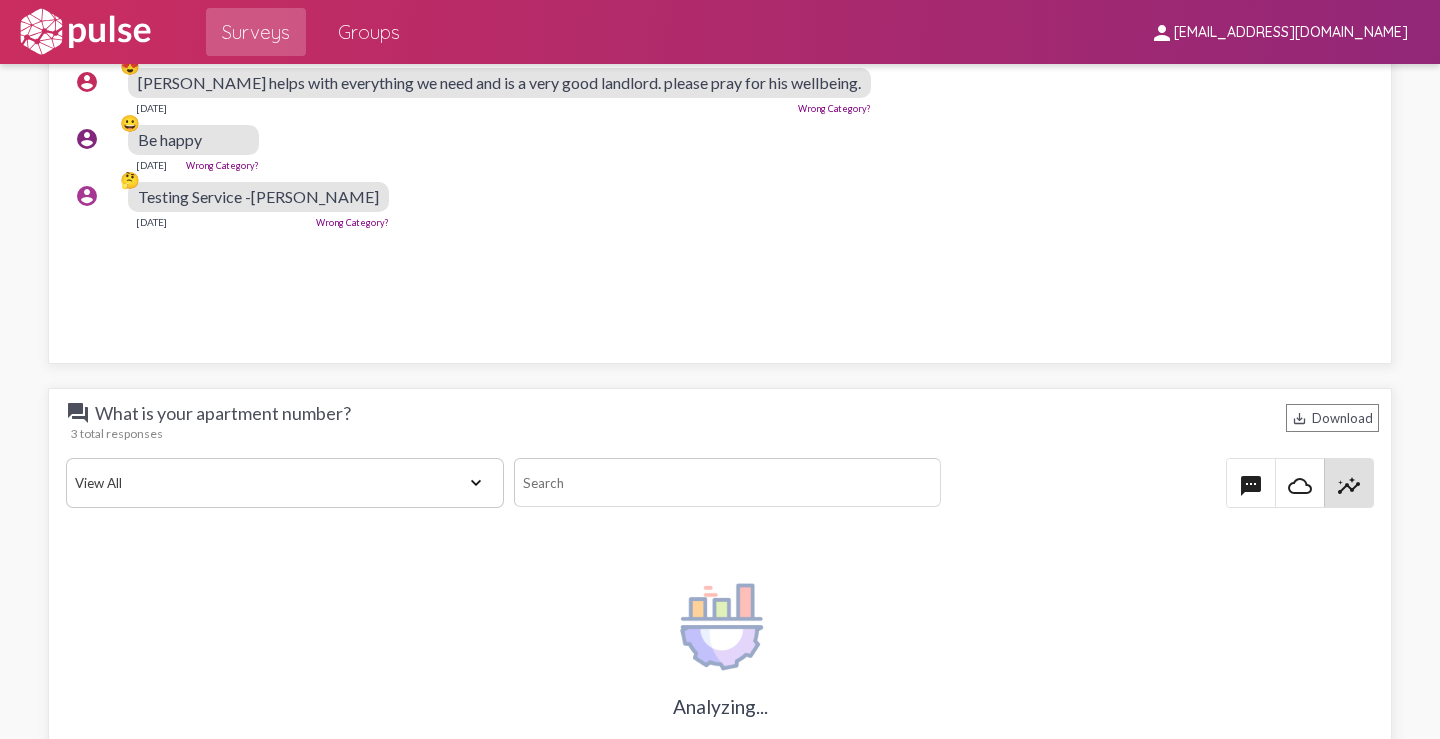 click on "textsms" at bounding box center [1251, 486] 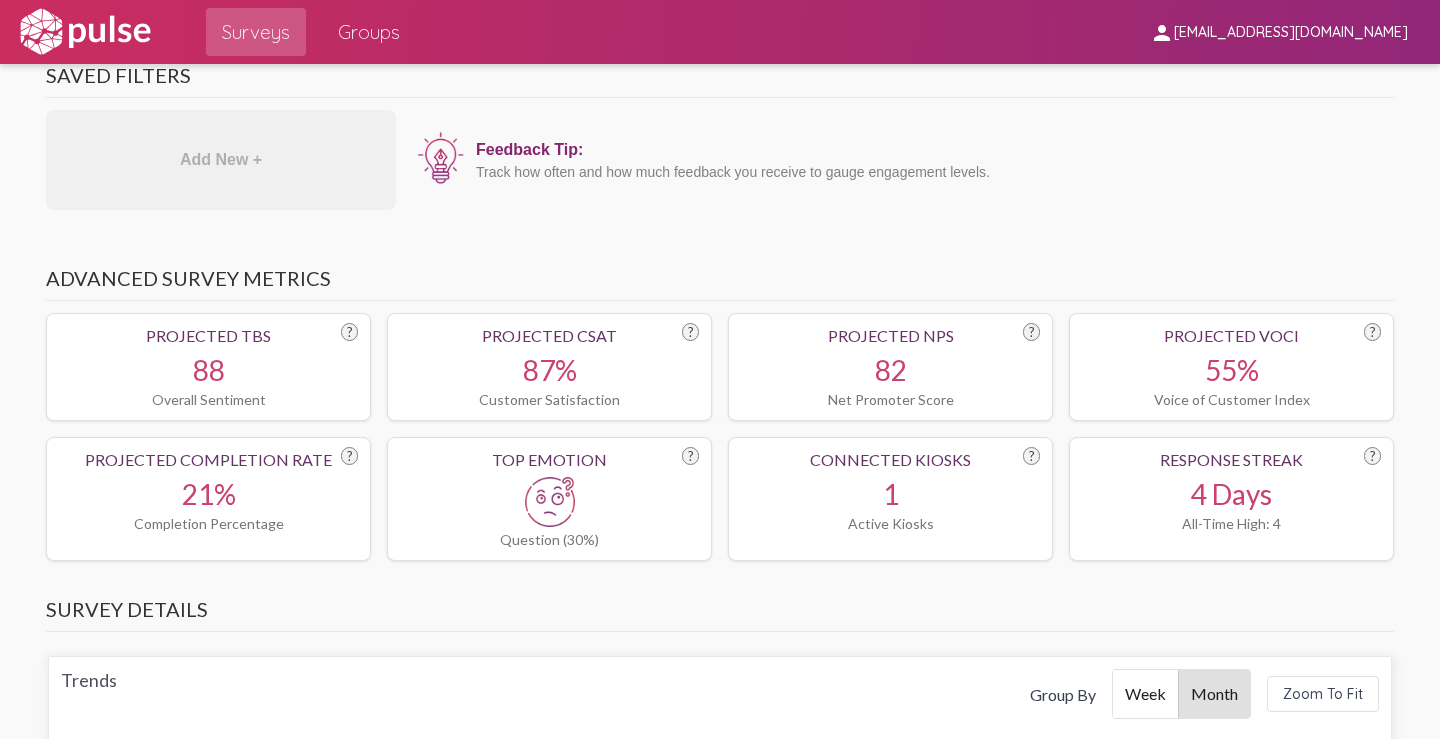 scroll, scrollTop: 0, scrollLeft: 0, axis: both 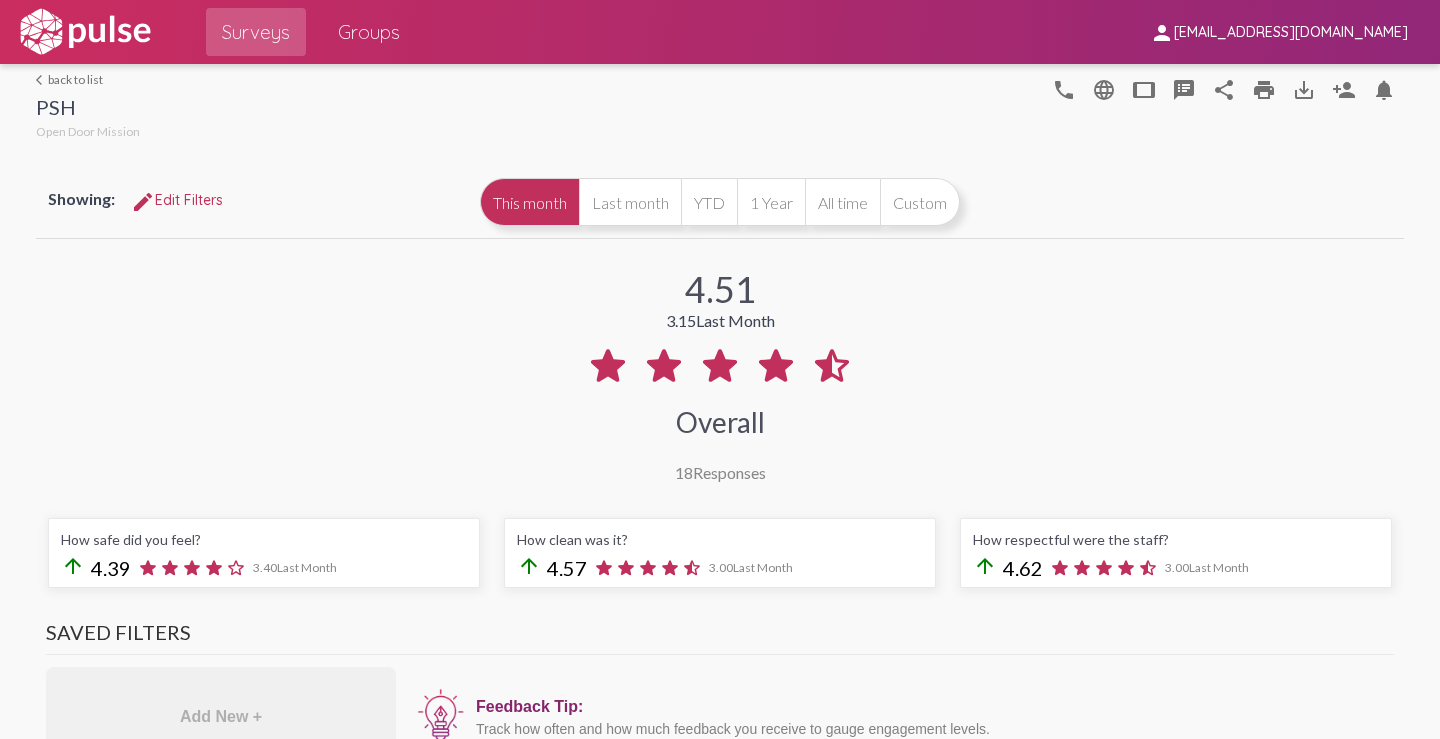 click on "Surveys" 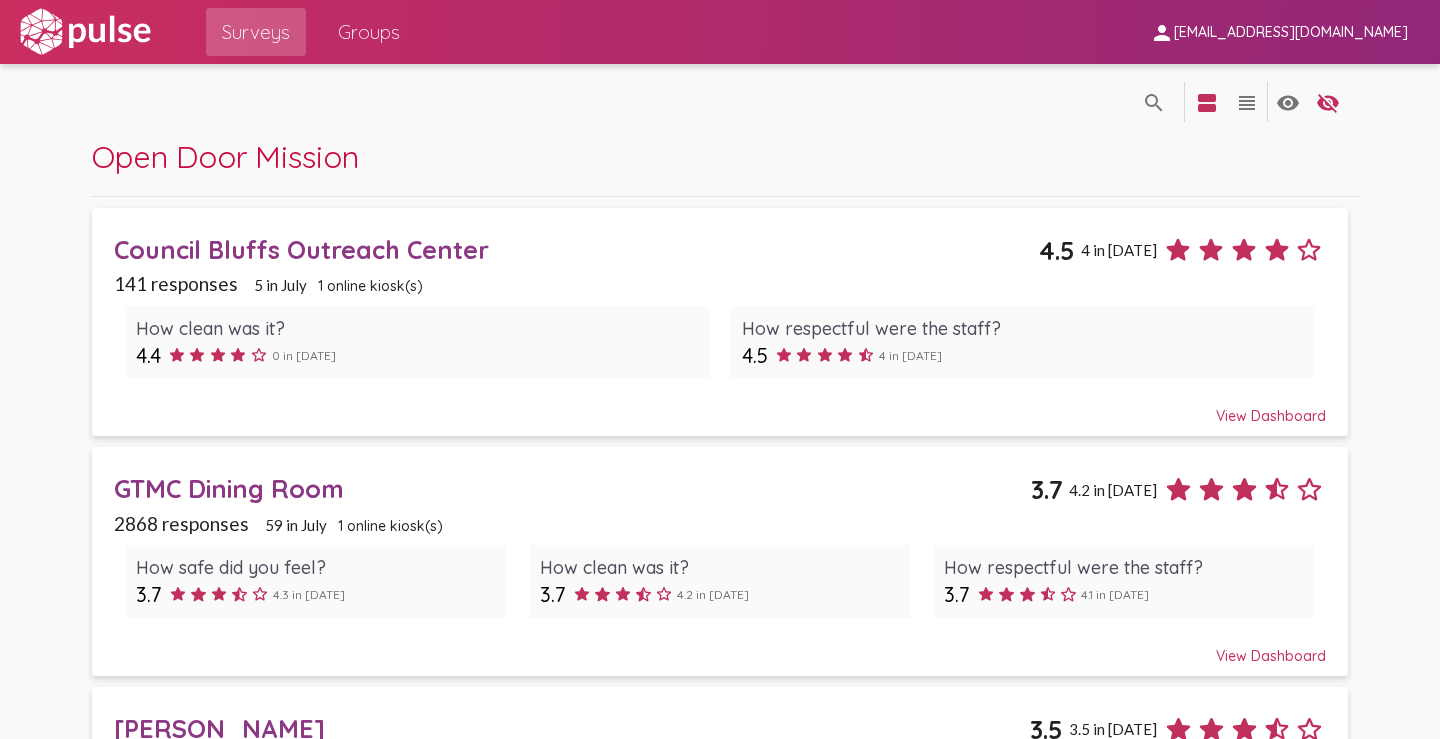 click on "[EMAIL_ADDRESS][DOMAIN_NAME]" 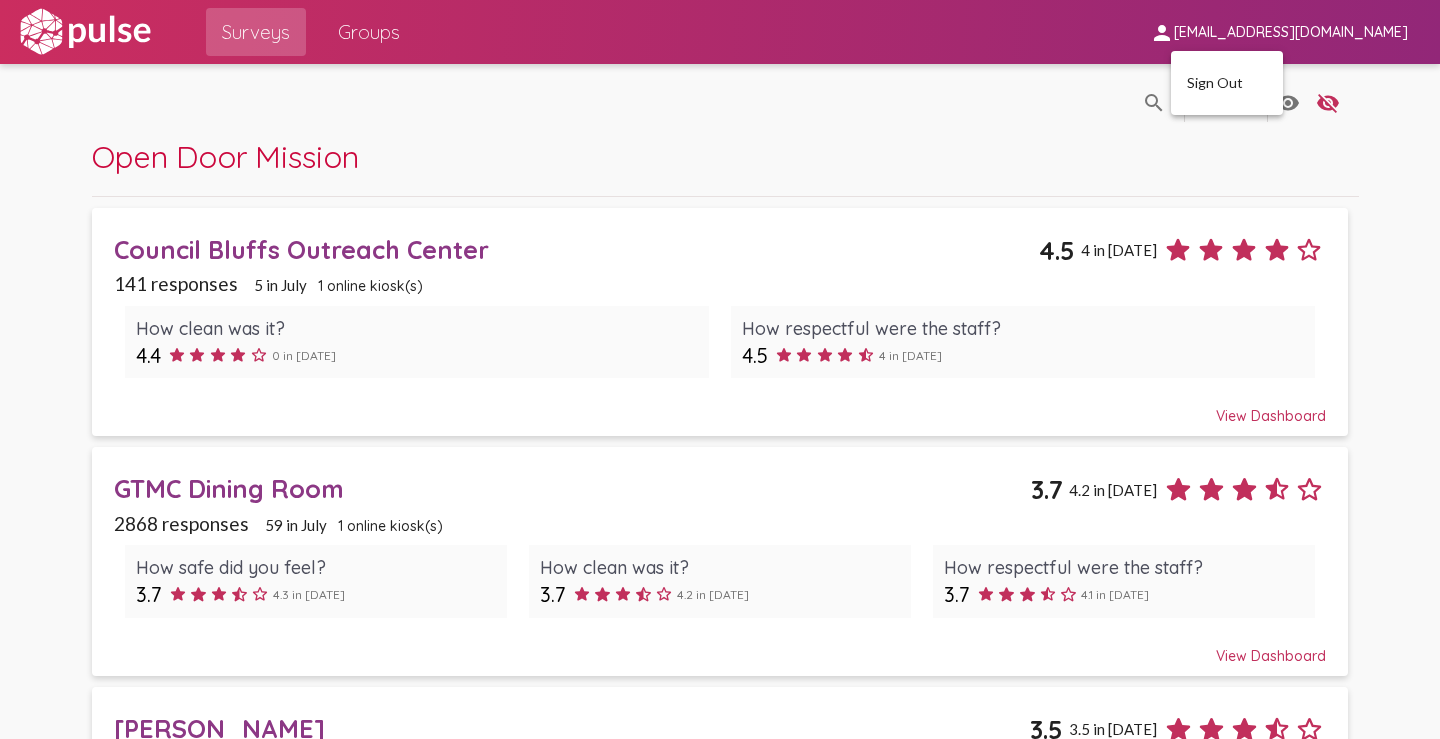 click at bounding box center (720, 369) 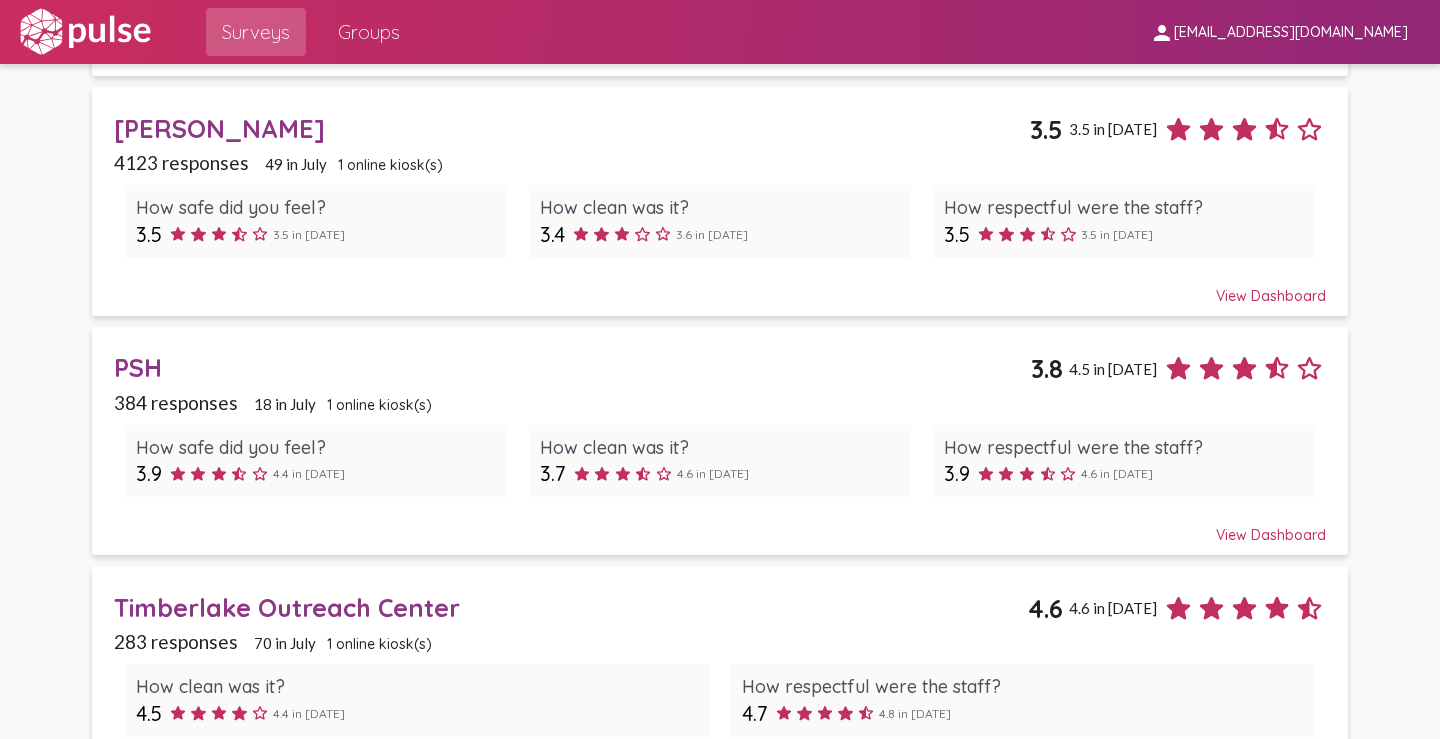 scroll, scrollTop: 668, scrollLeft: 0, axis: vertical 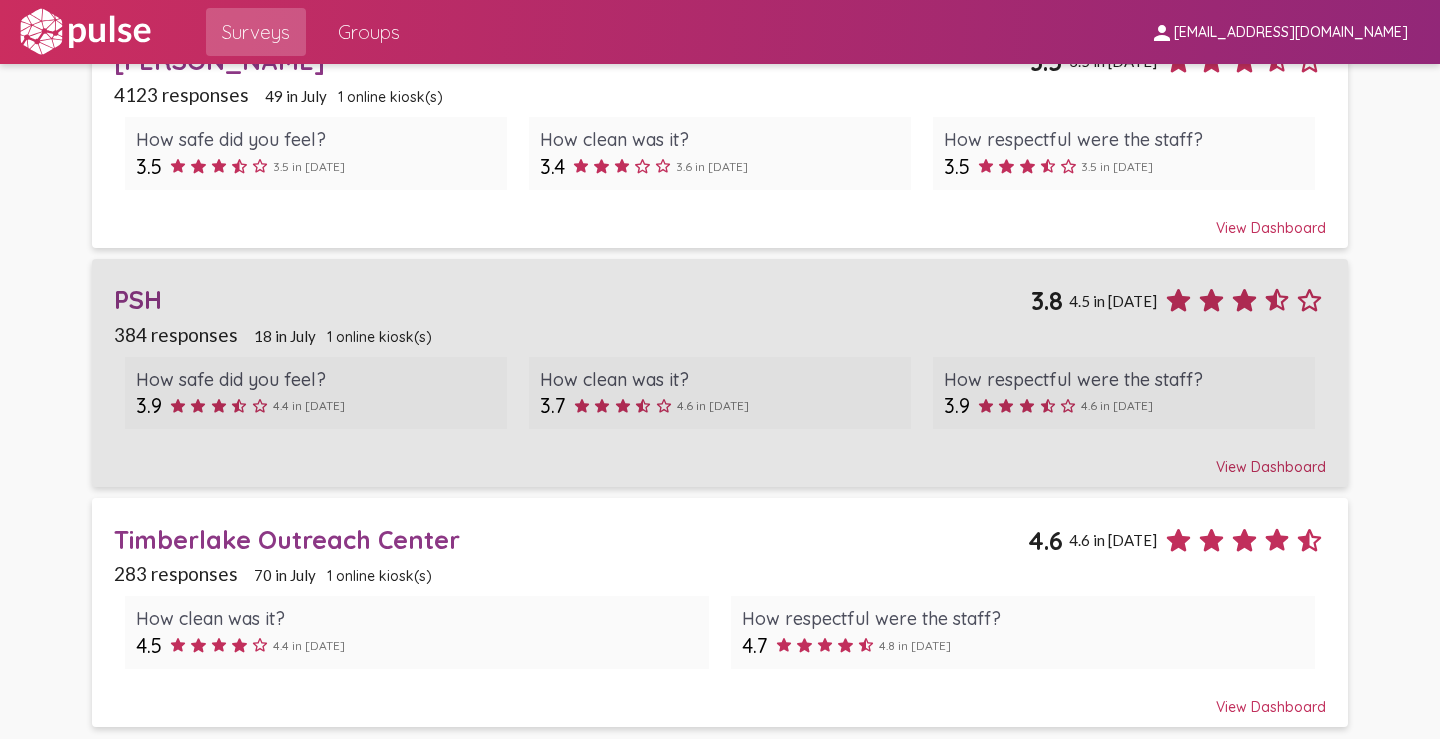 click on "View Dashboard" 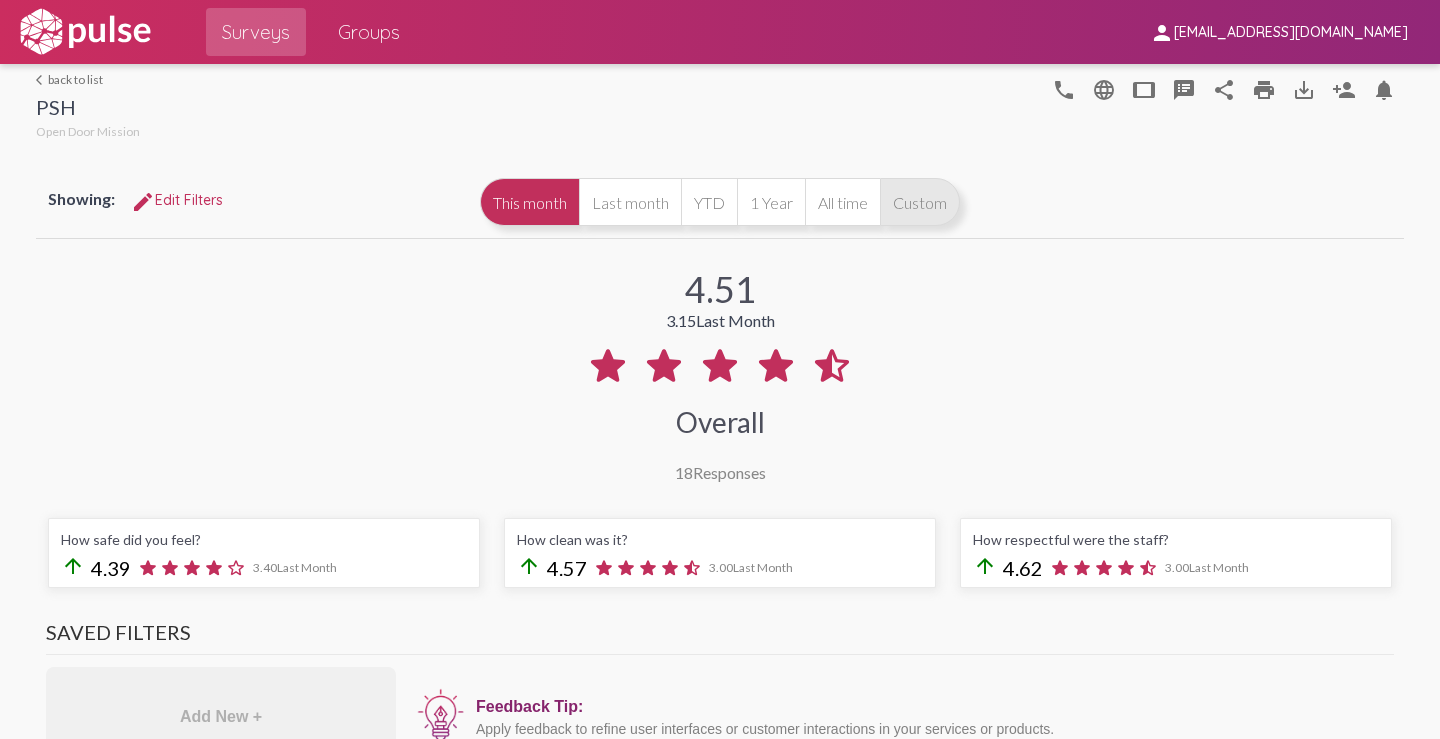 click on "Custom" 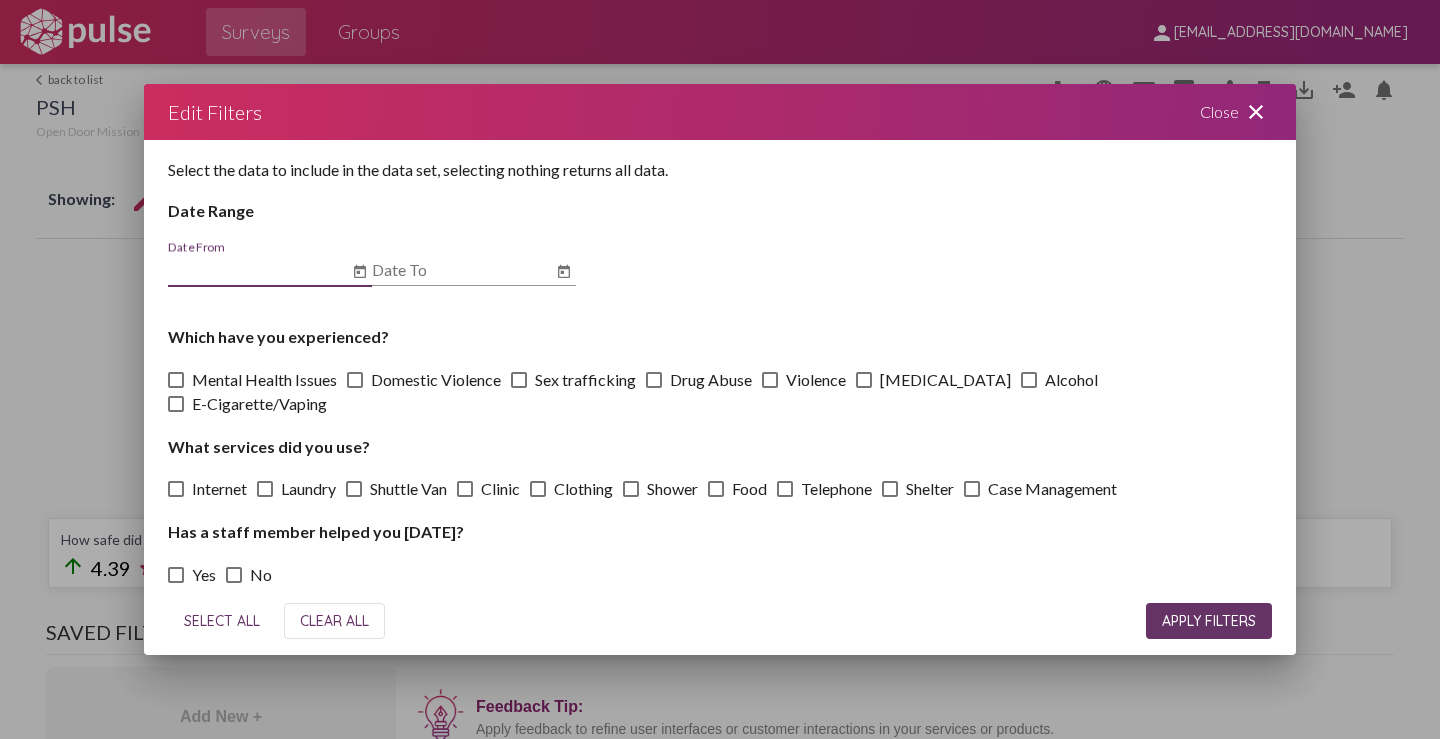 click on "close" at bounding box center (1256, 112) 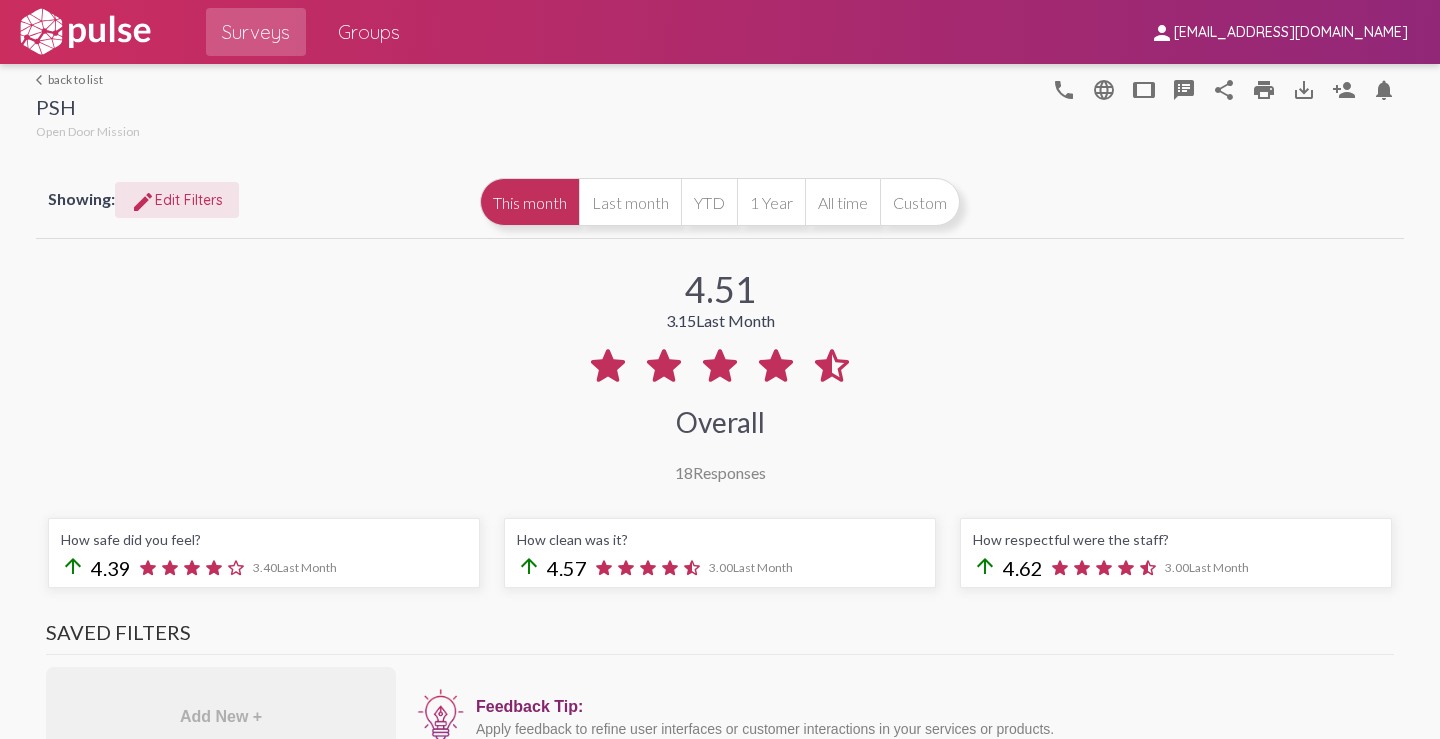 click on "edit Edit Filters" 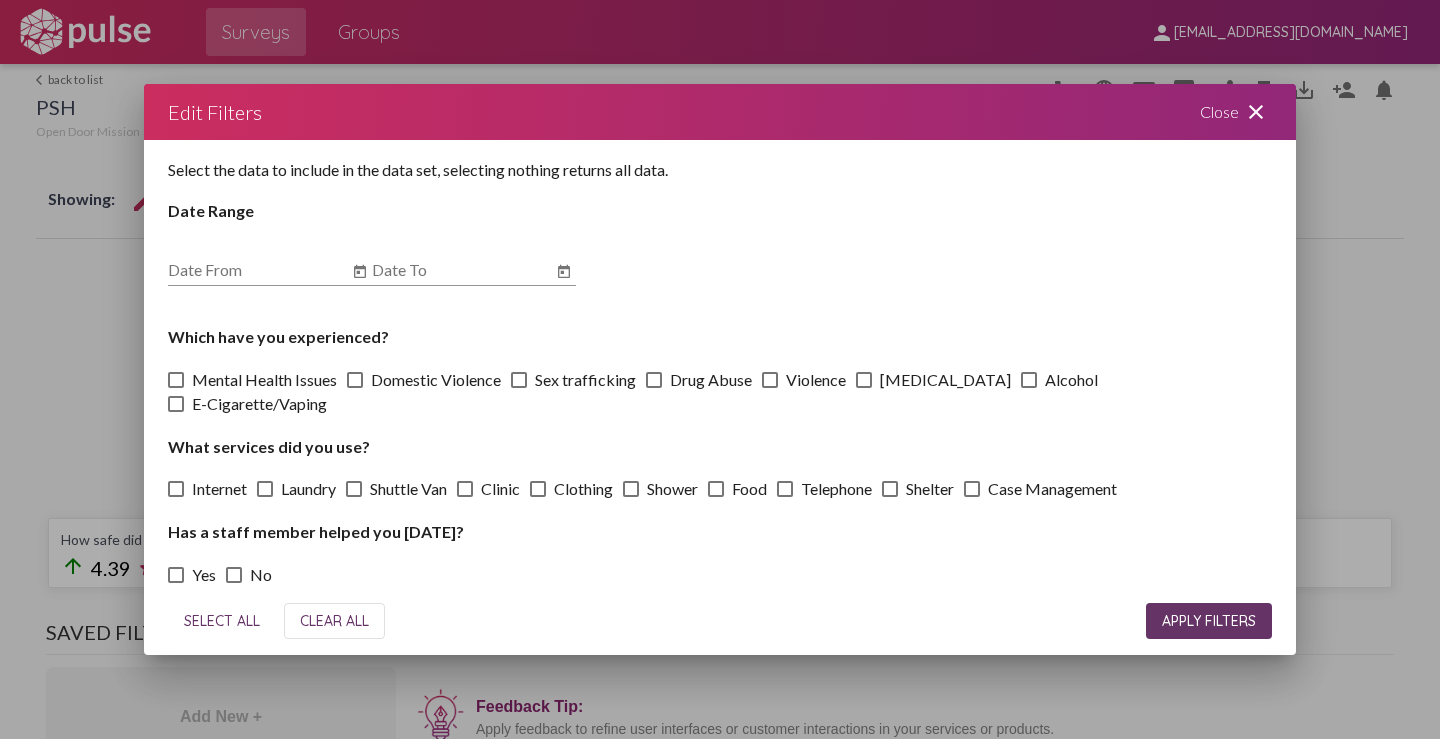 click on "close" at bounding box center [1256, 112] 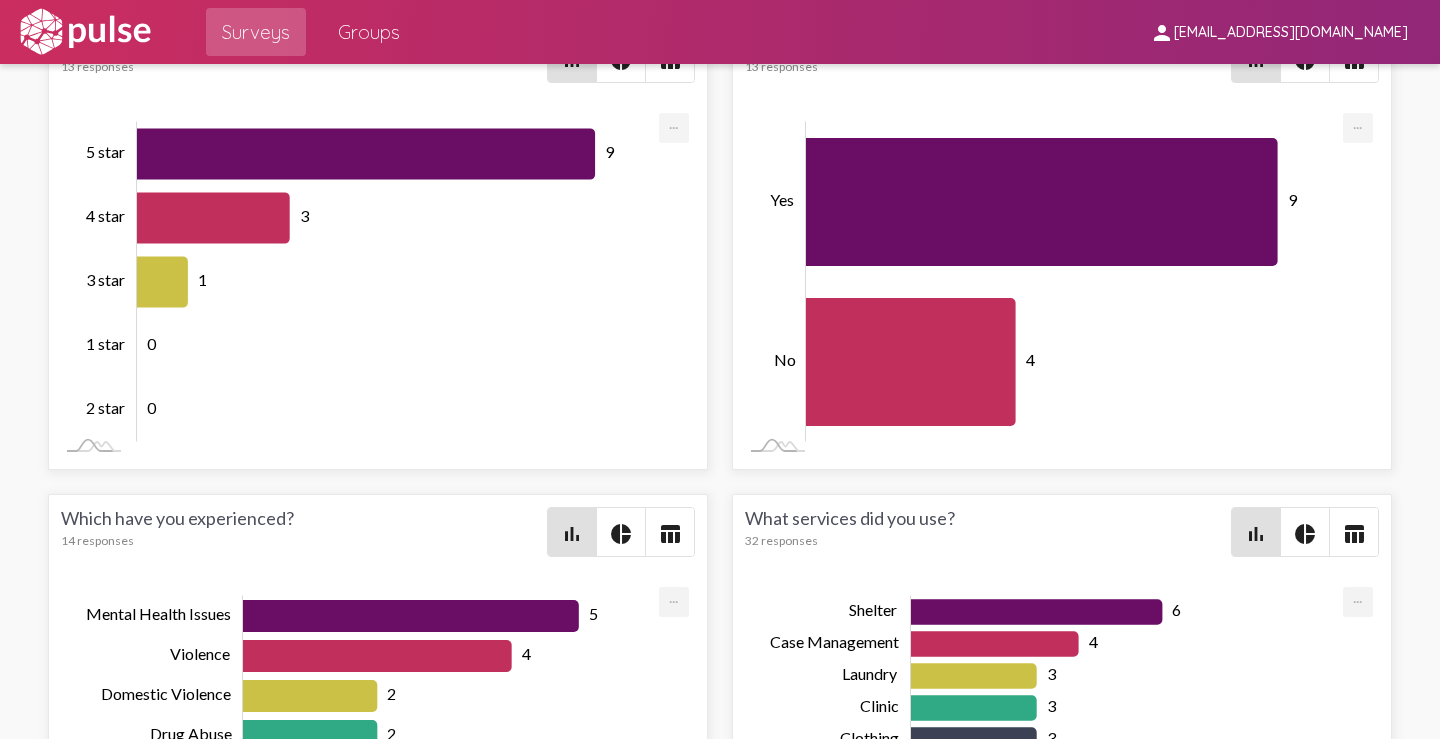scroll, scrollTop: 4257, scrollLeft: 0, axis: vertical 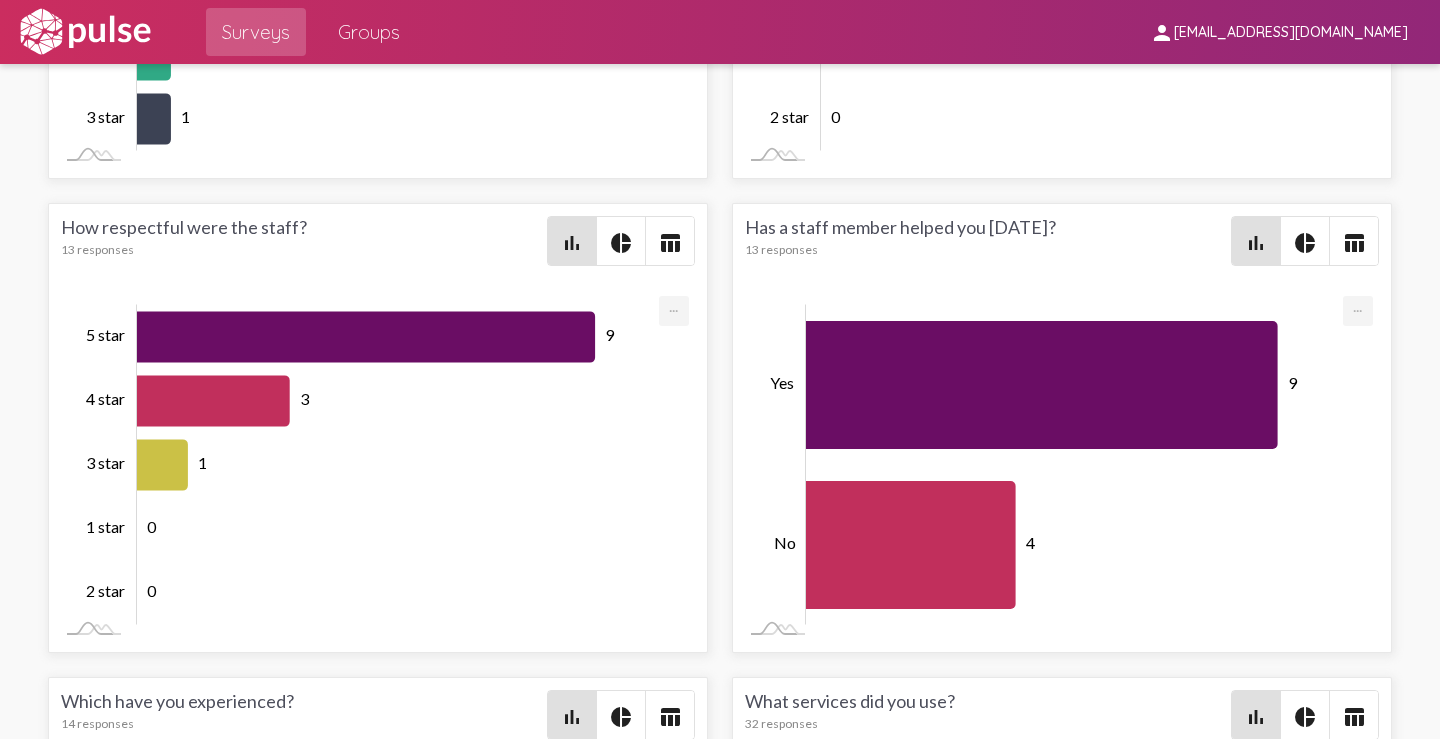 click 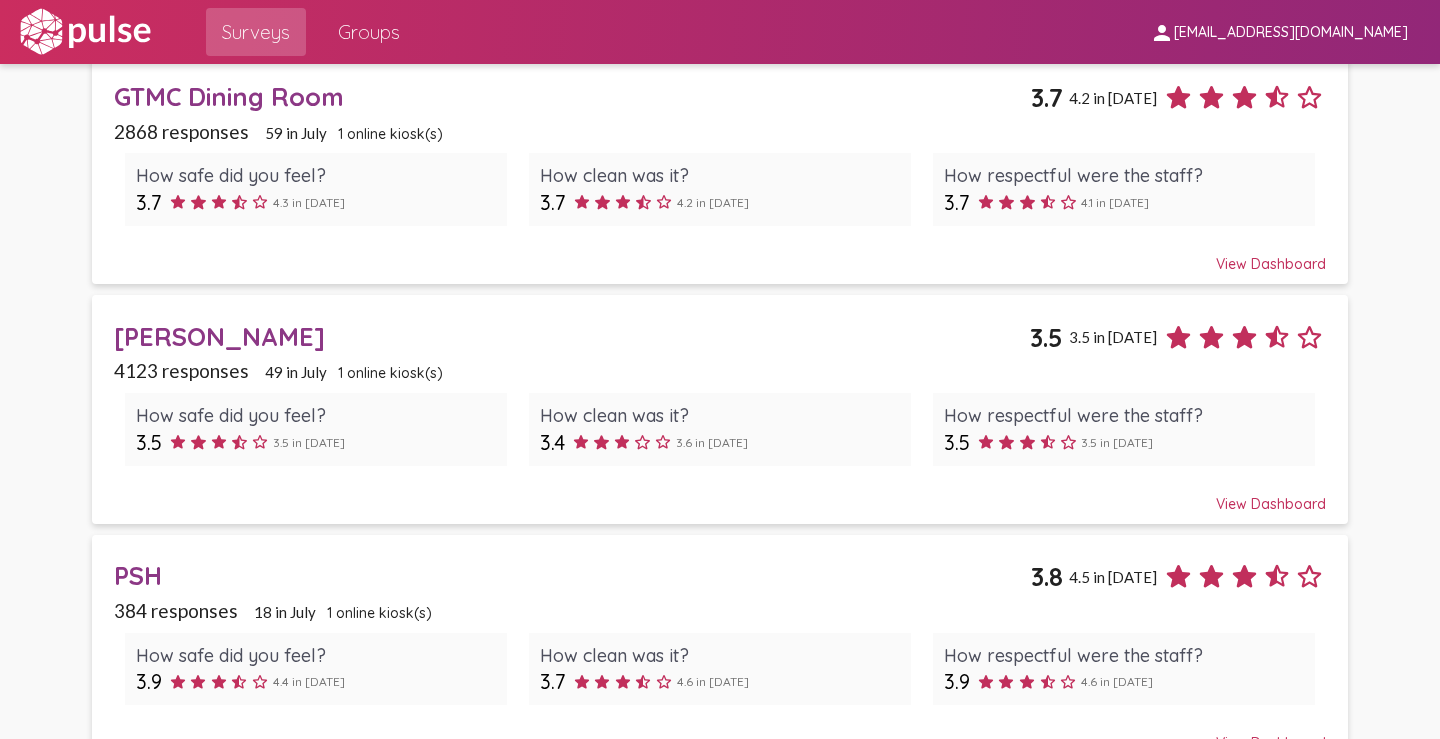 scroll, scrollTop: 668, scrollLeft: 0, axis: vertical 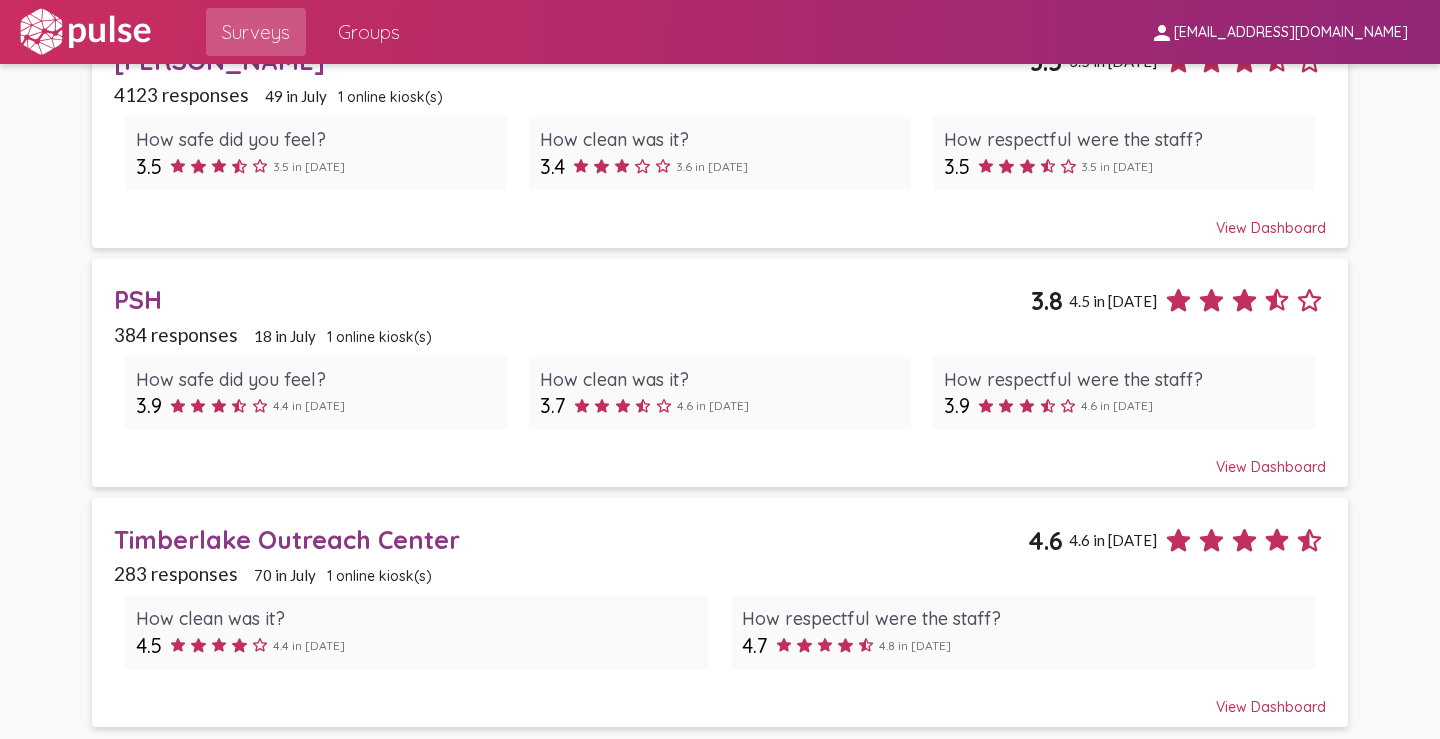 click on "PSH" 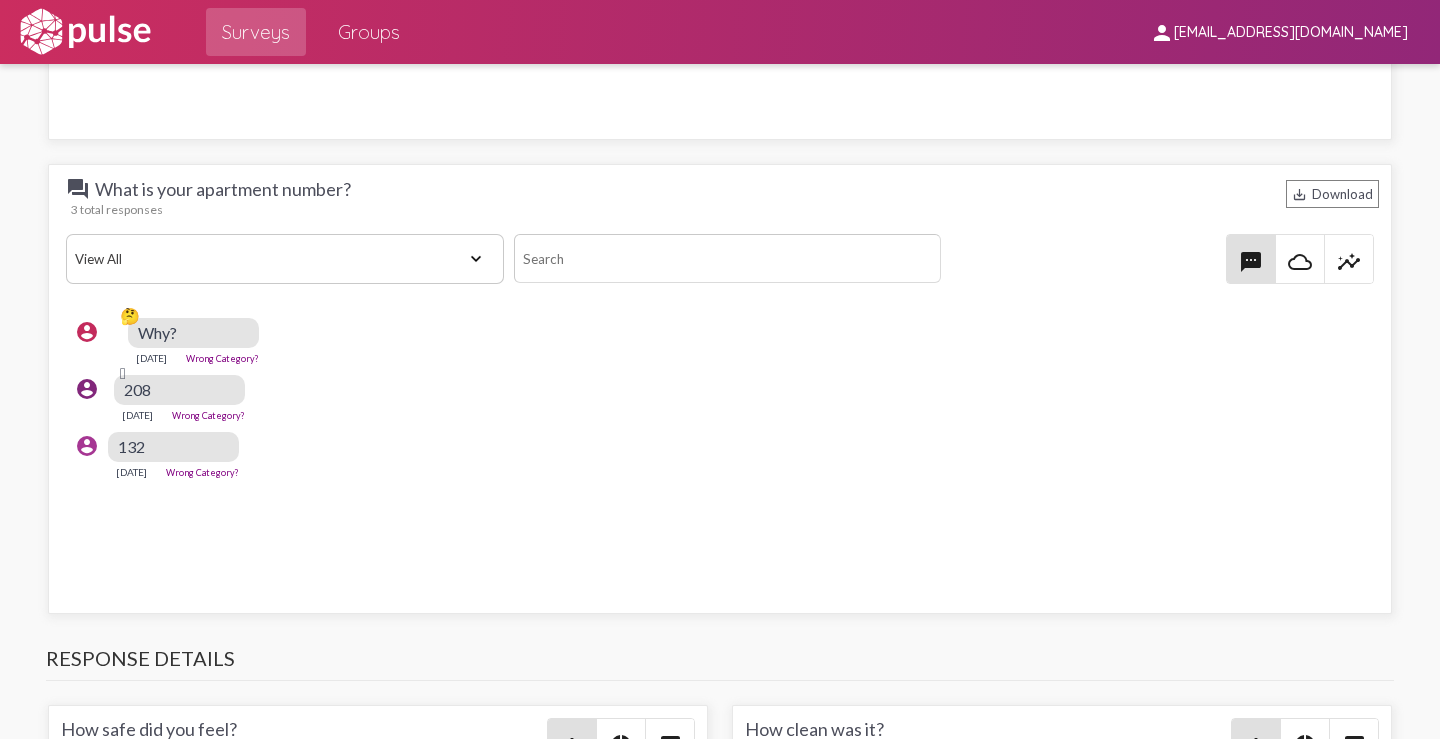 scroll, scrollTop: 3900, scrollLeft: 0, axis: vertical 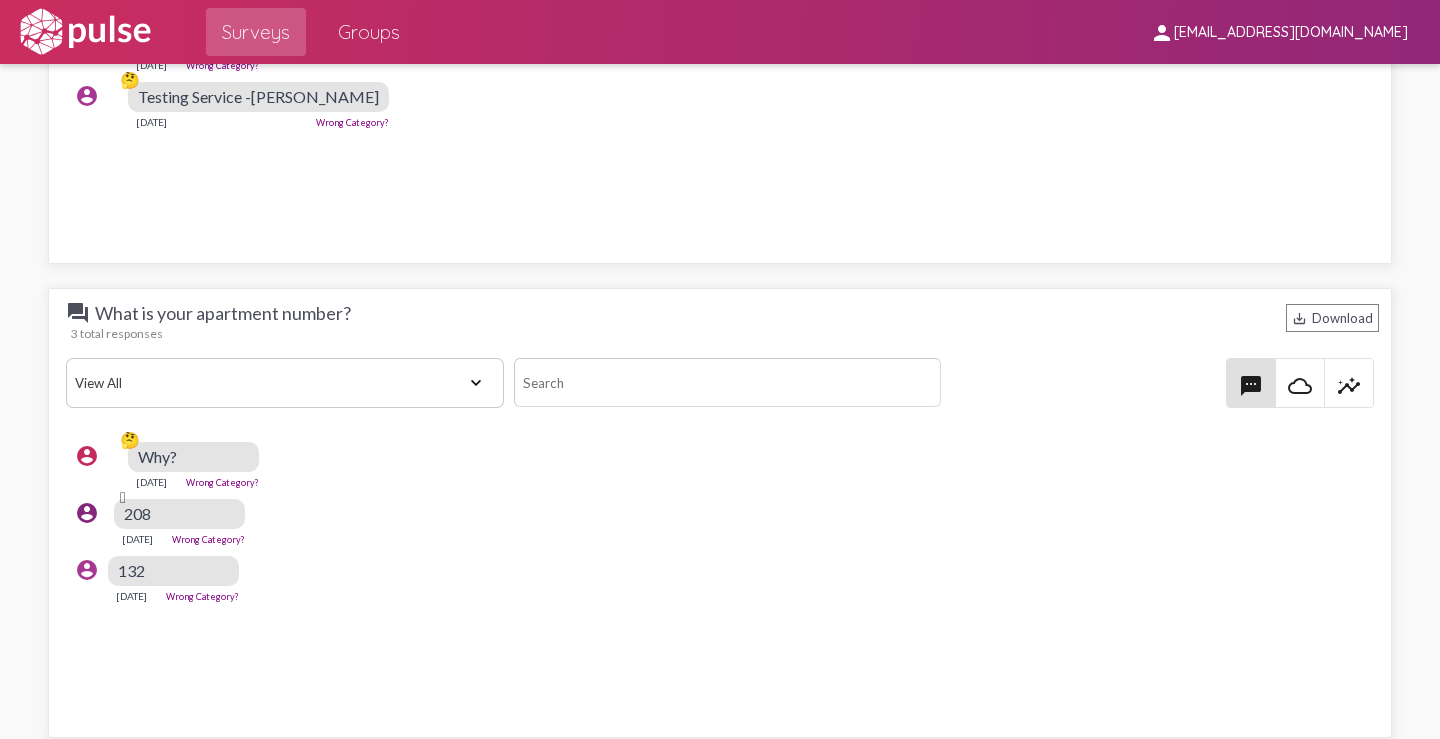 click on "question_answer  What is your apartment number?" 